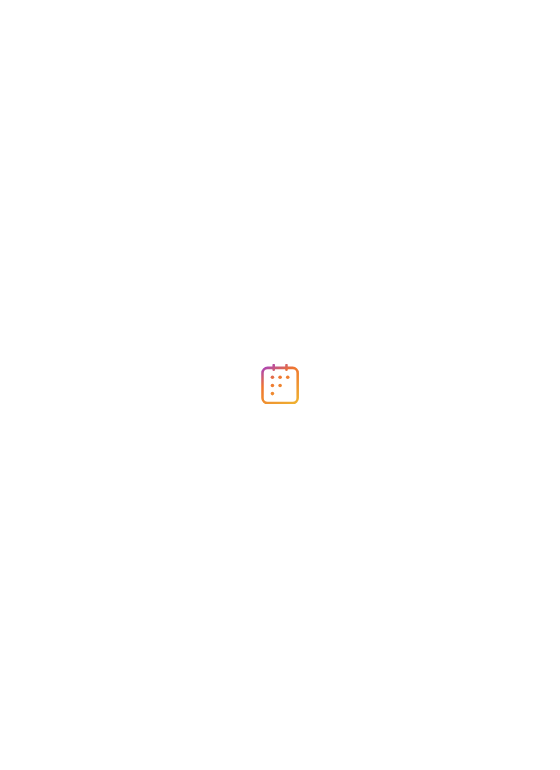 scroll, scrollTop: 0, scrollLeft: 0, axis: both 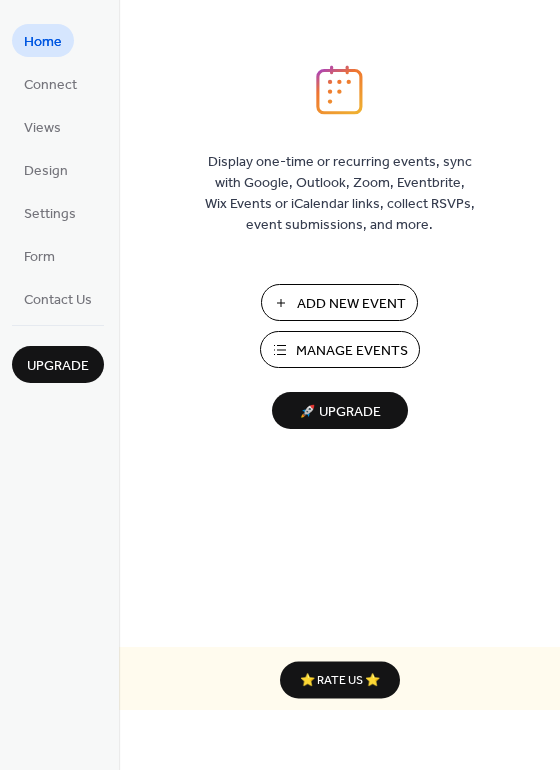click on "Add New Event" at bounding box center (351, 304) 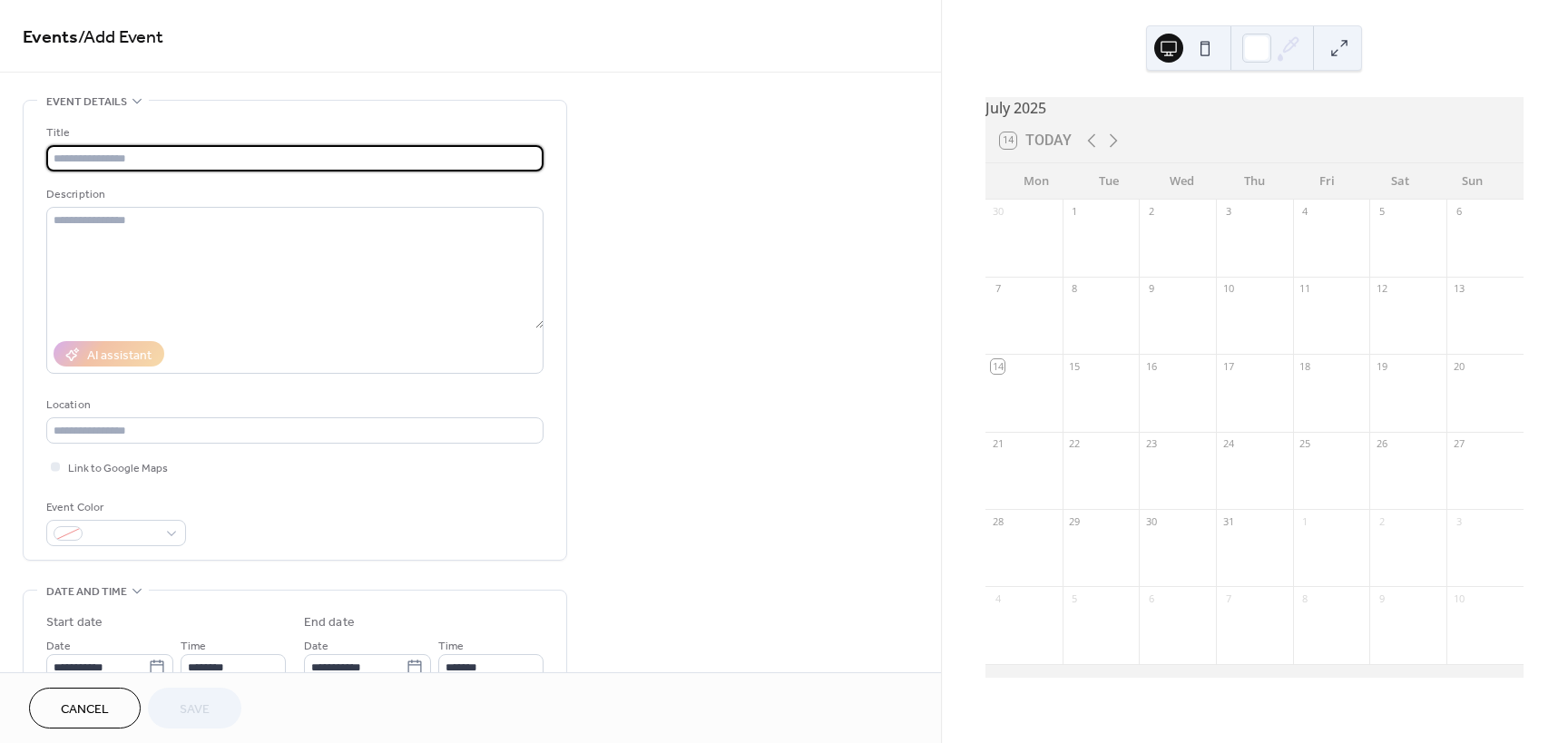 scroll, scrollTop: 0, scrollLeft: 0, axis: both 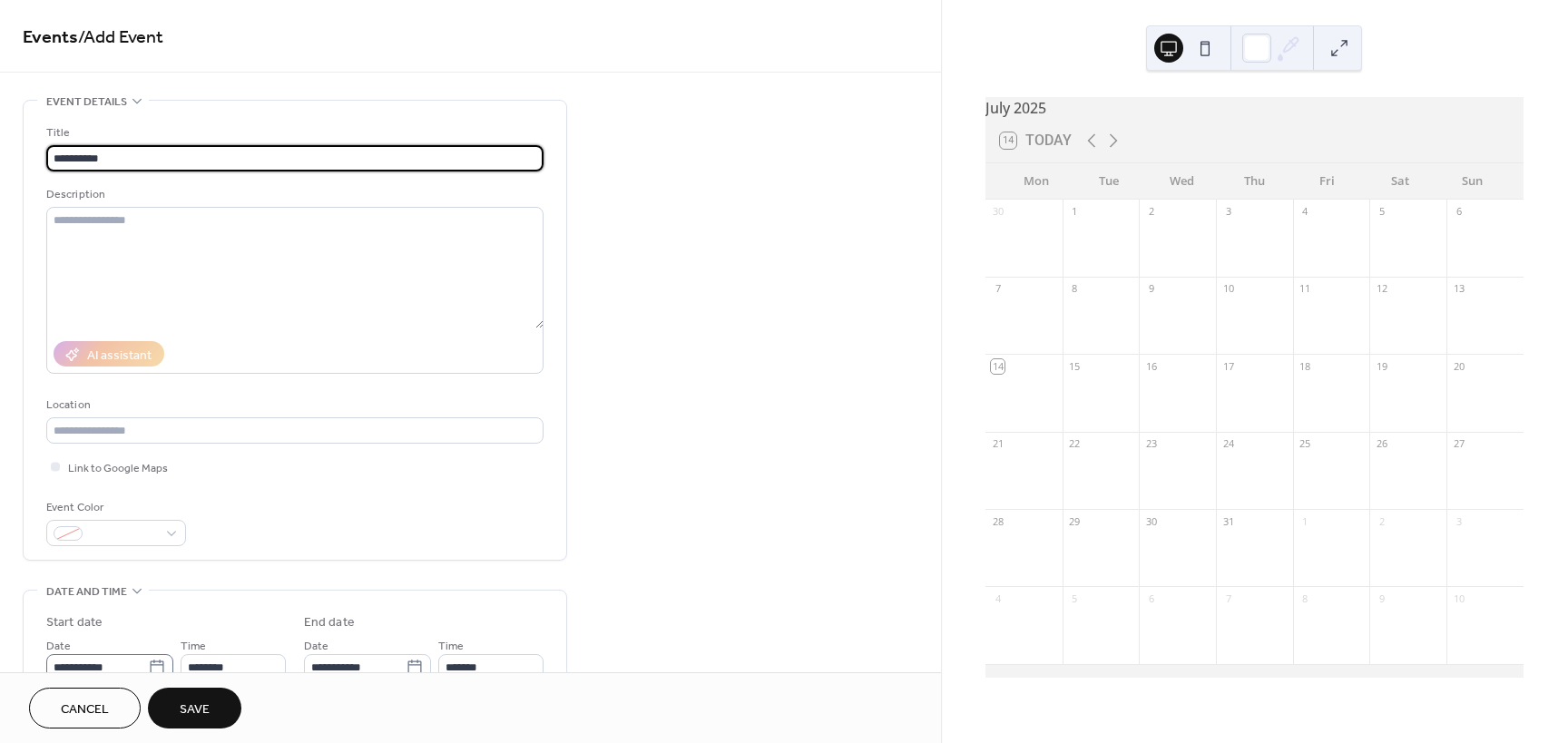 type on "**********" 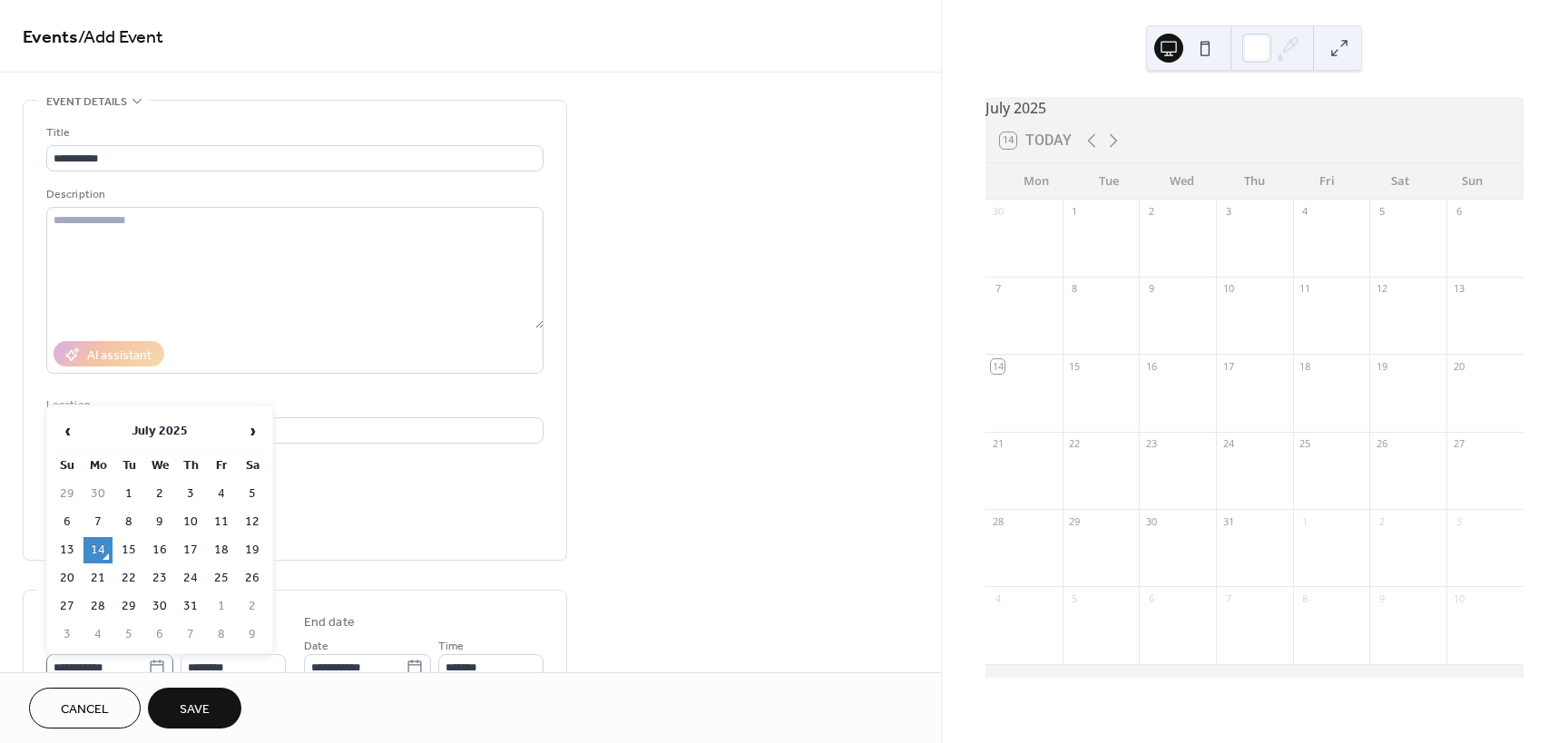 click 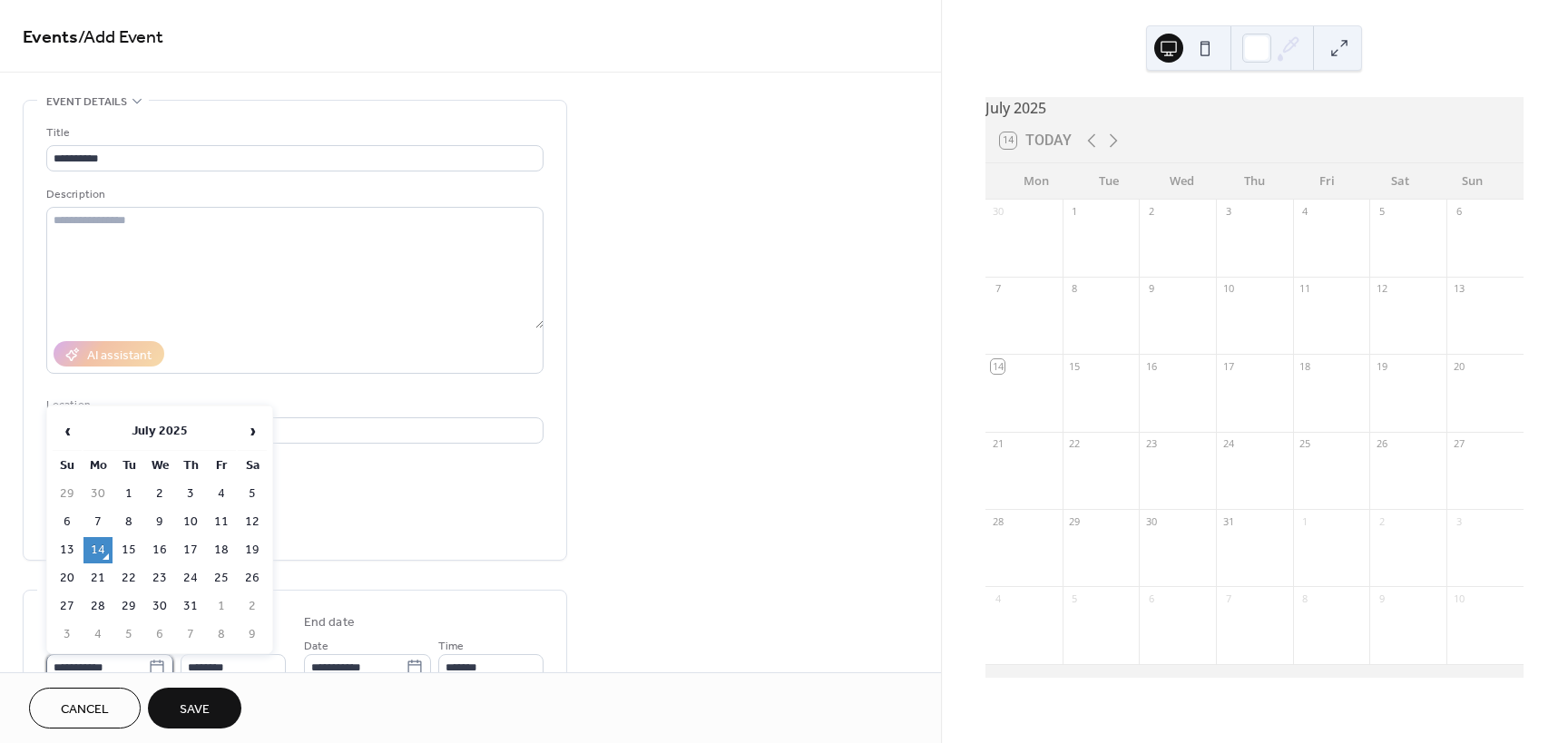 click on "**********" at bounding box center (97, 667) 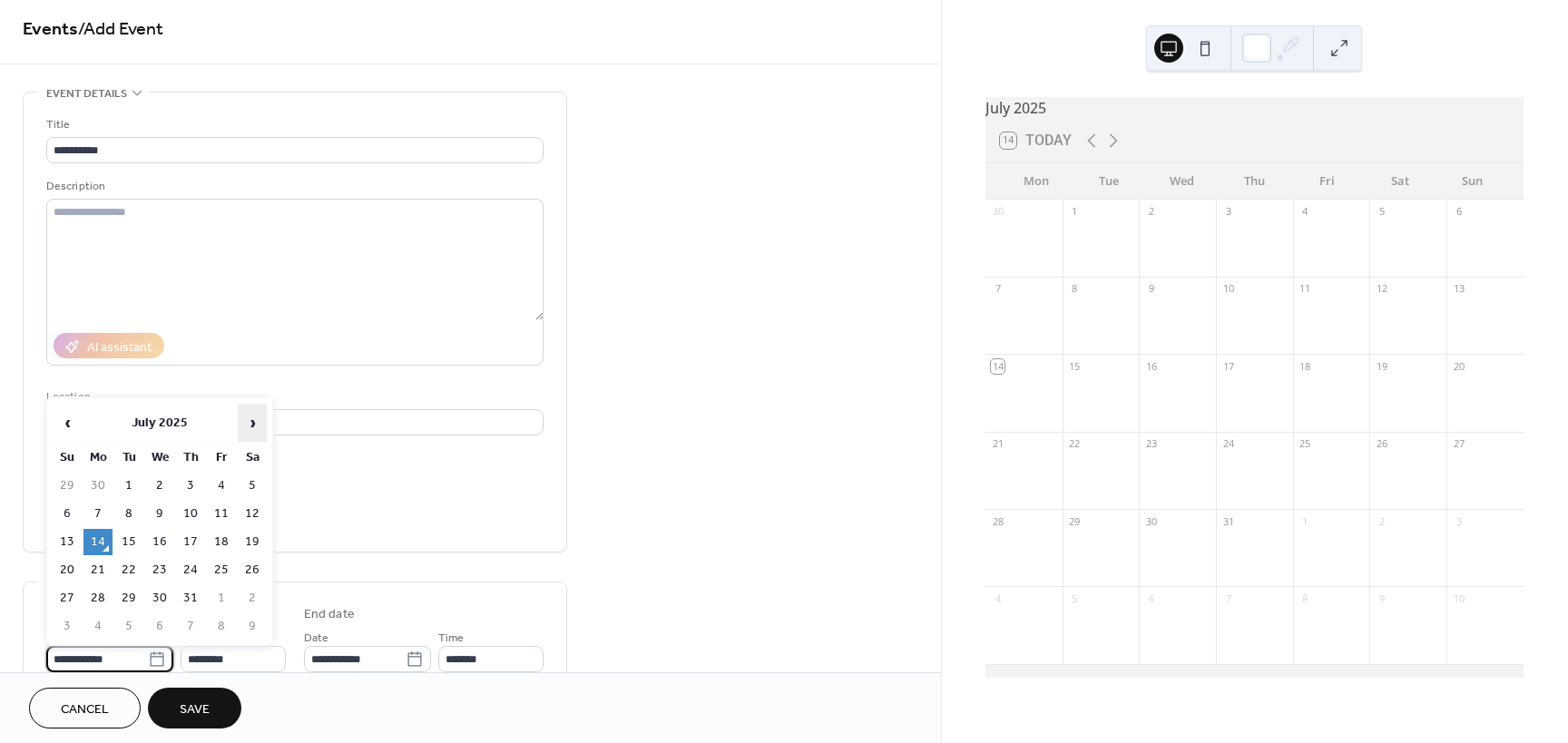 click on "›" at bounding box center (252, 423) 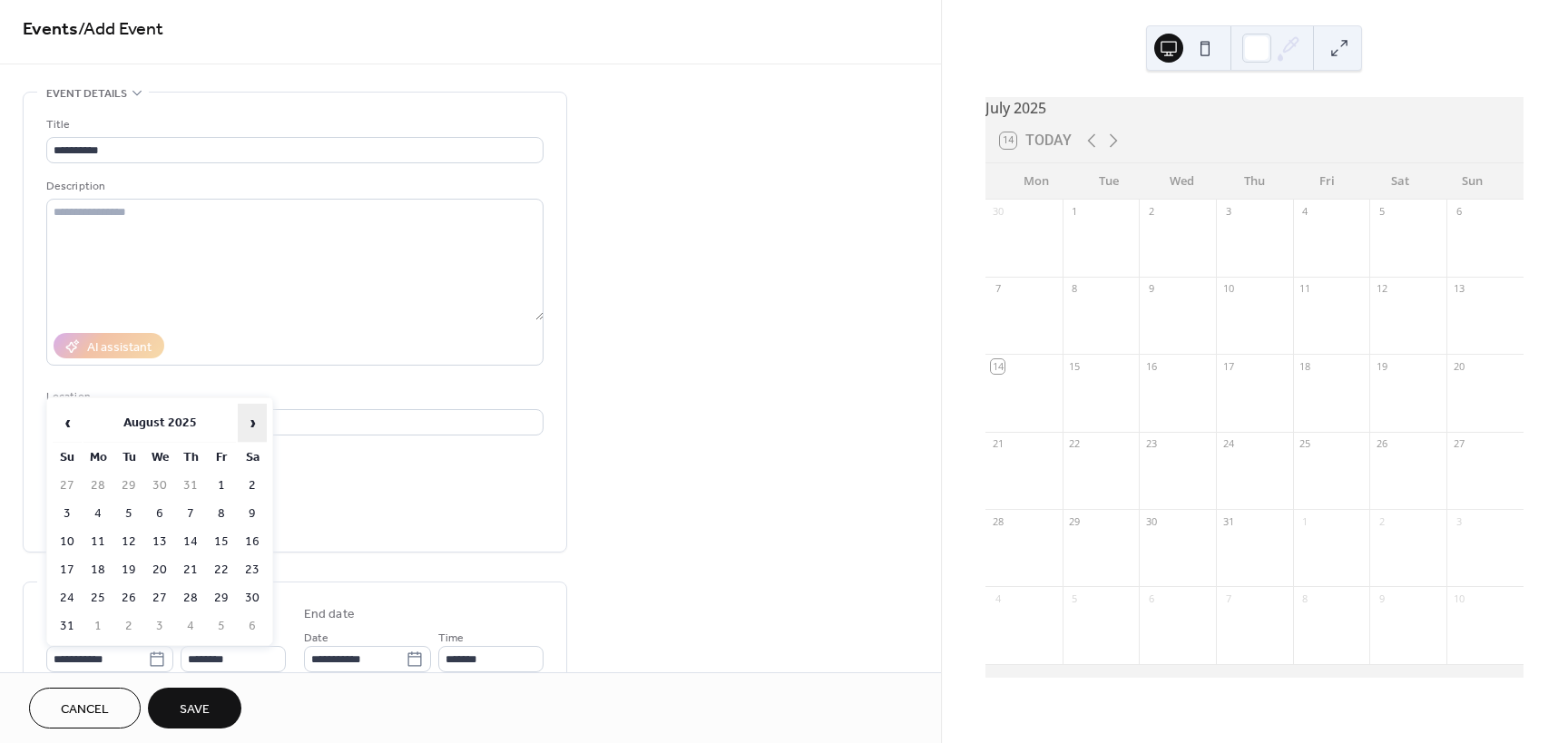 click on "›" at bounding box center [252, 423] 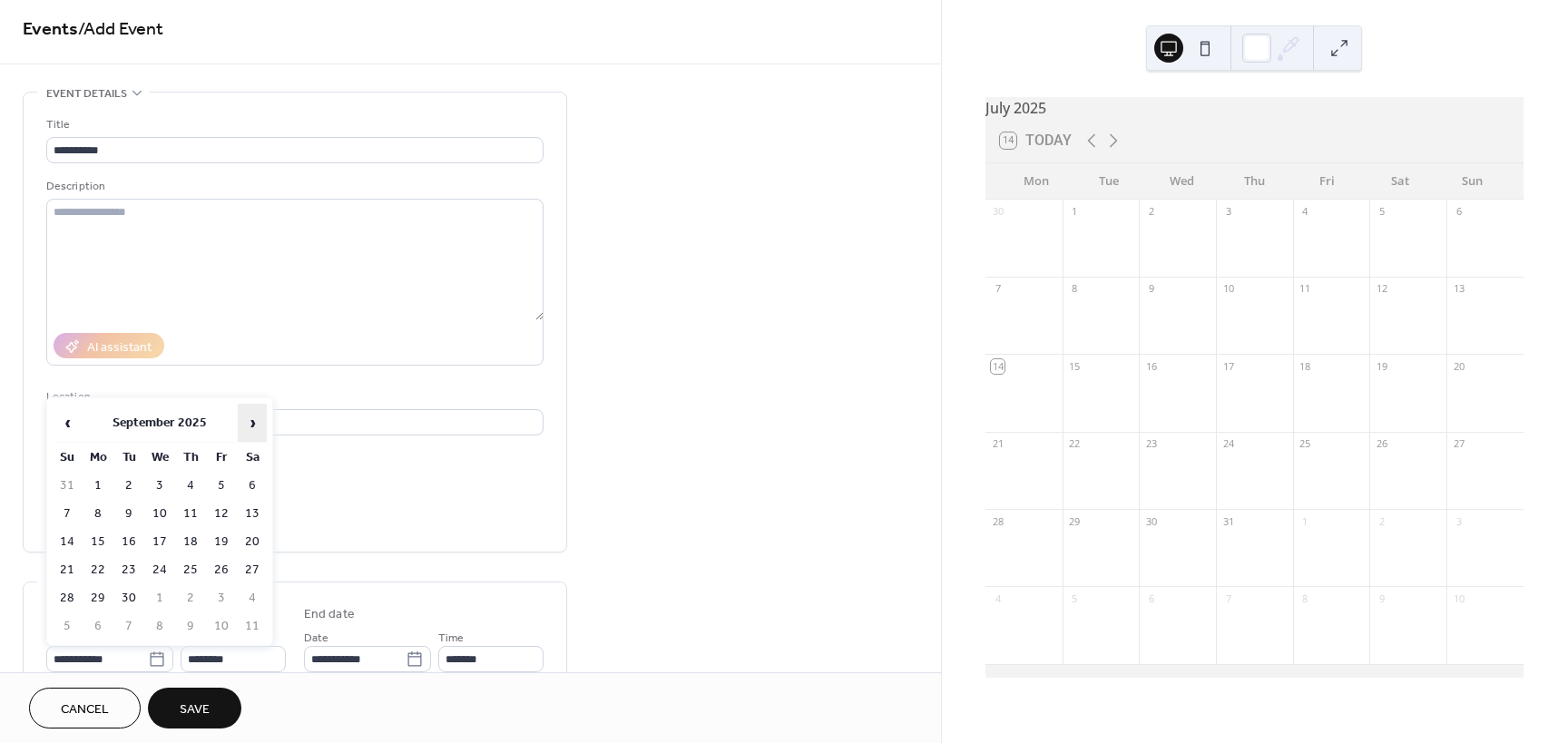 click on "›" at bounding box center (252, 423) 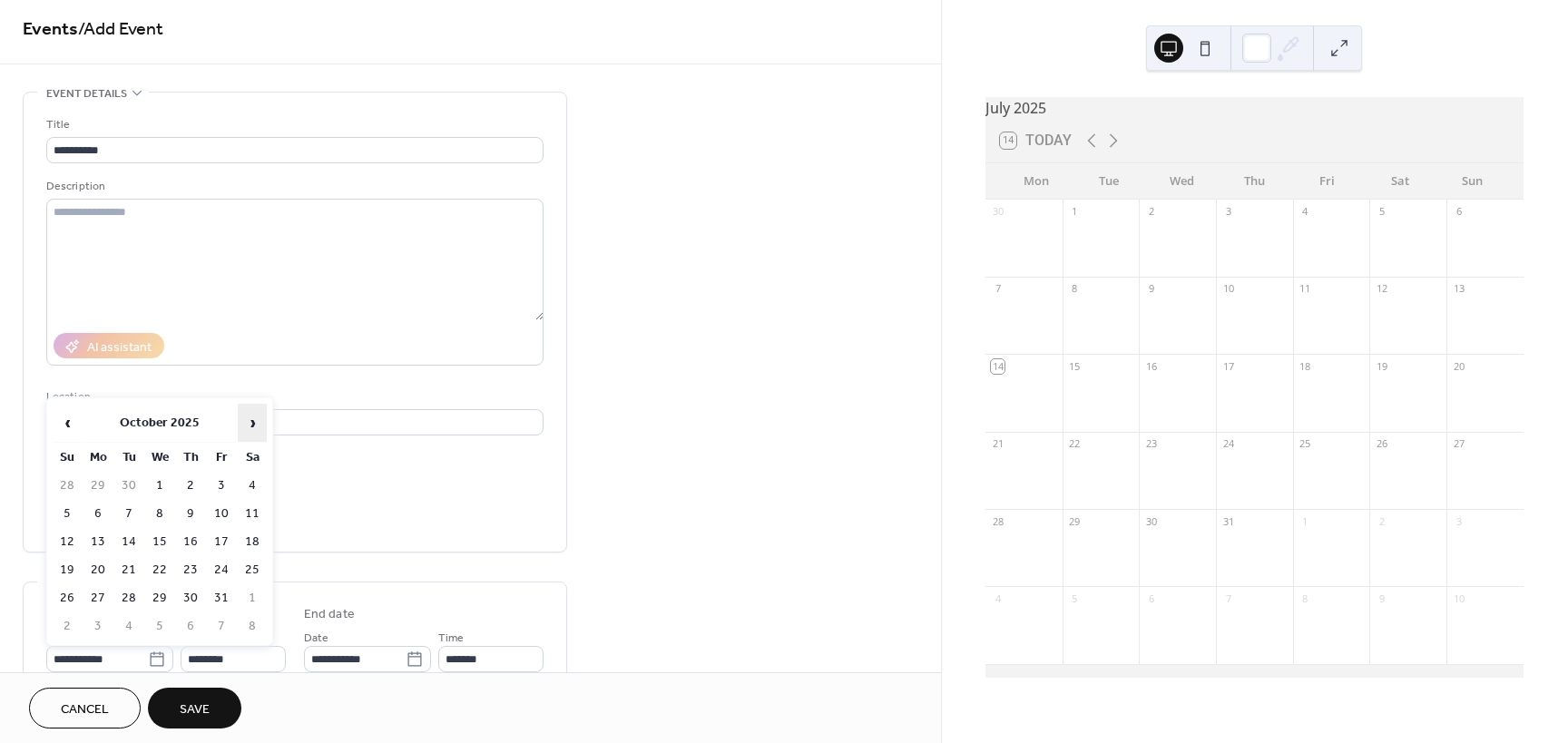 click on "›" at bounding box center [252, 423] 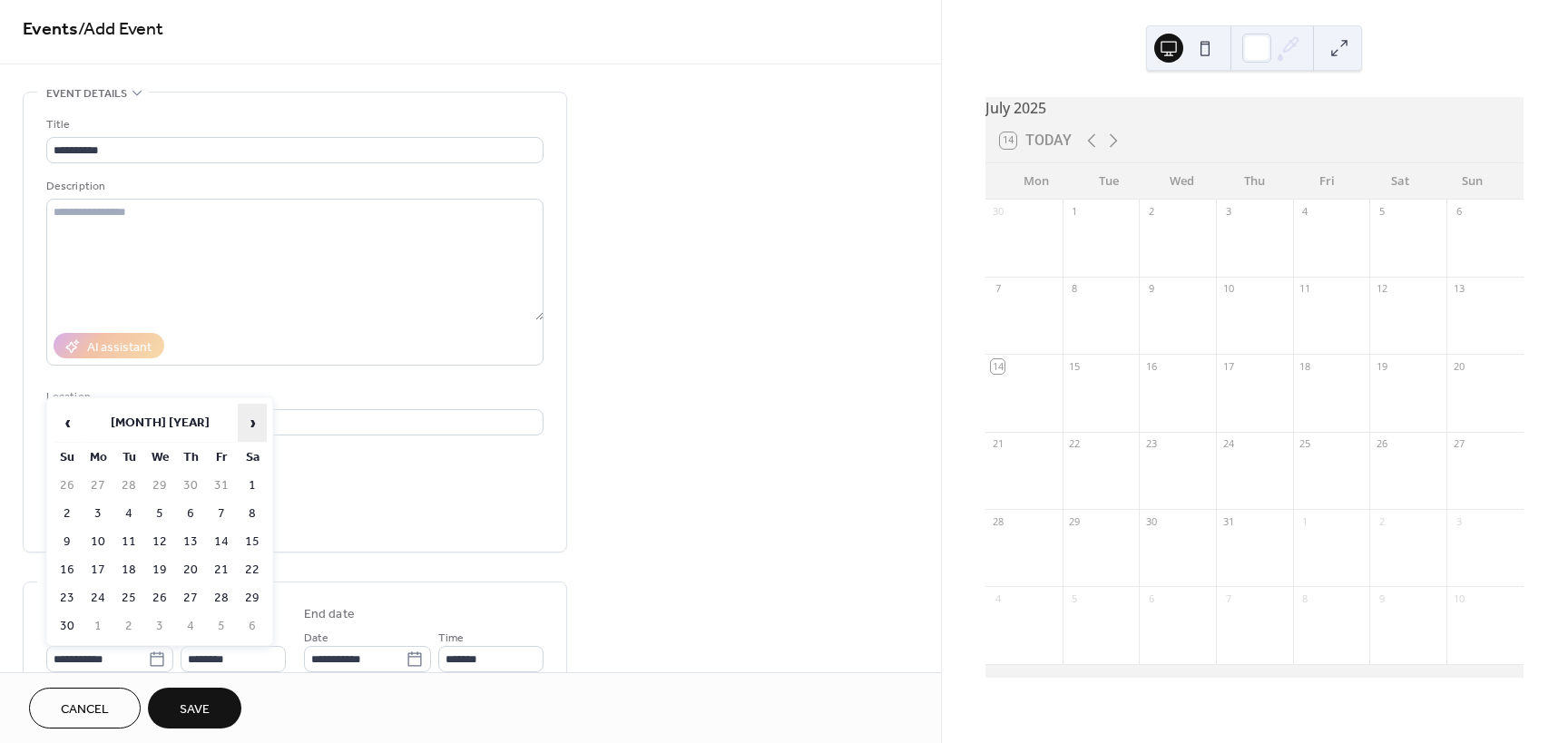 click on "›" at bounding box center [252, 423] 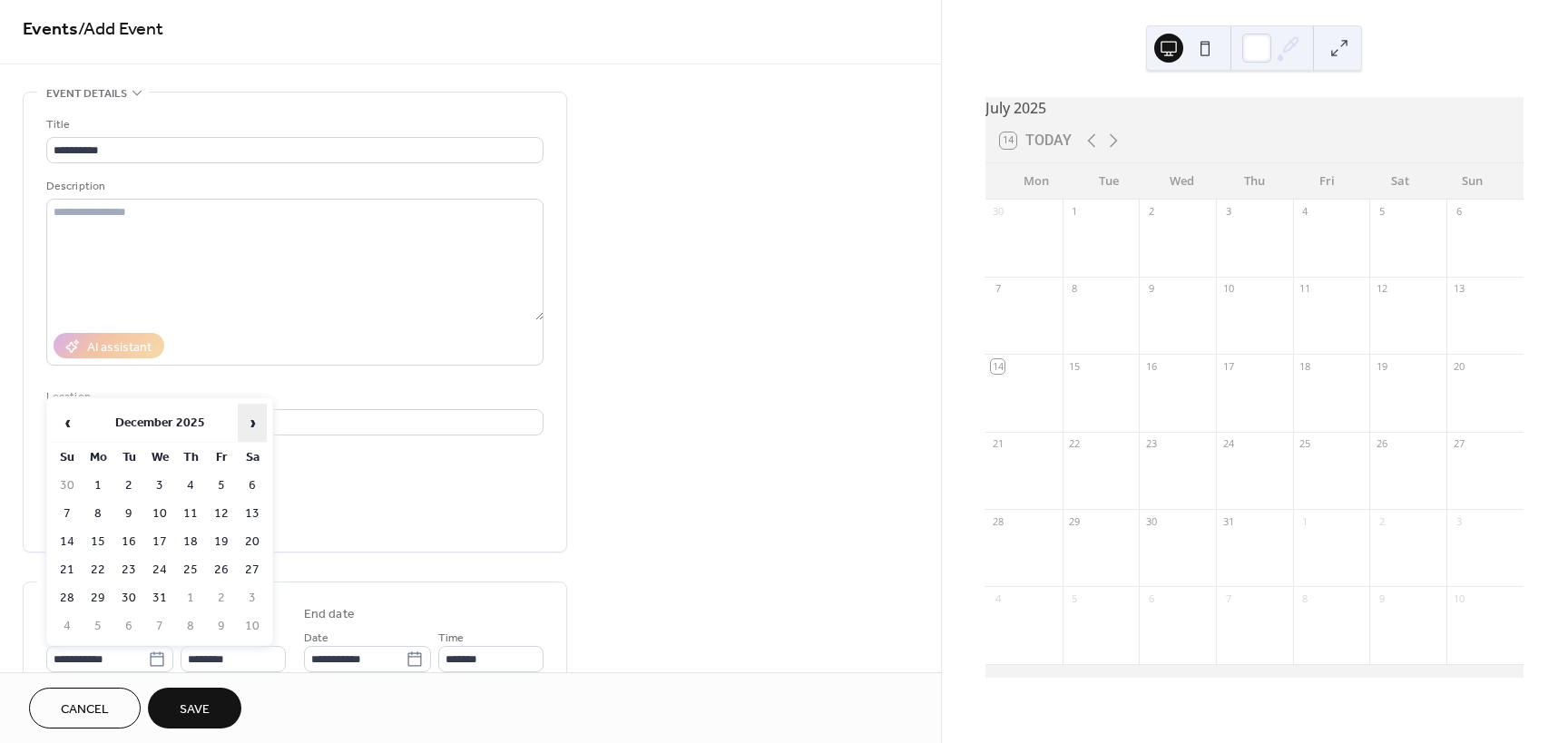 click on "›" at bounding box center (252, 423) 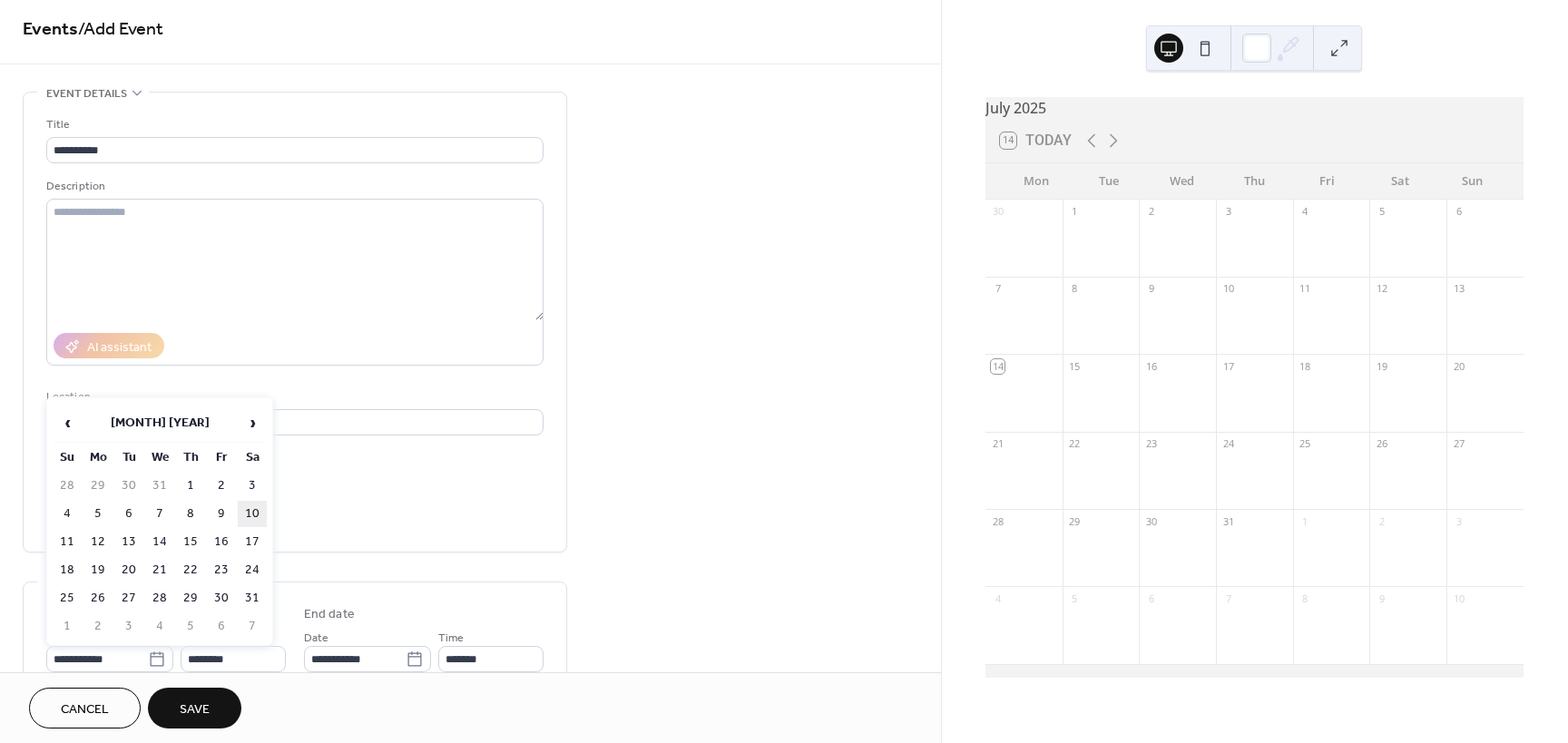 click on "10" at bounding box center [252, 513] 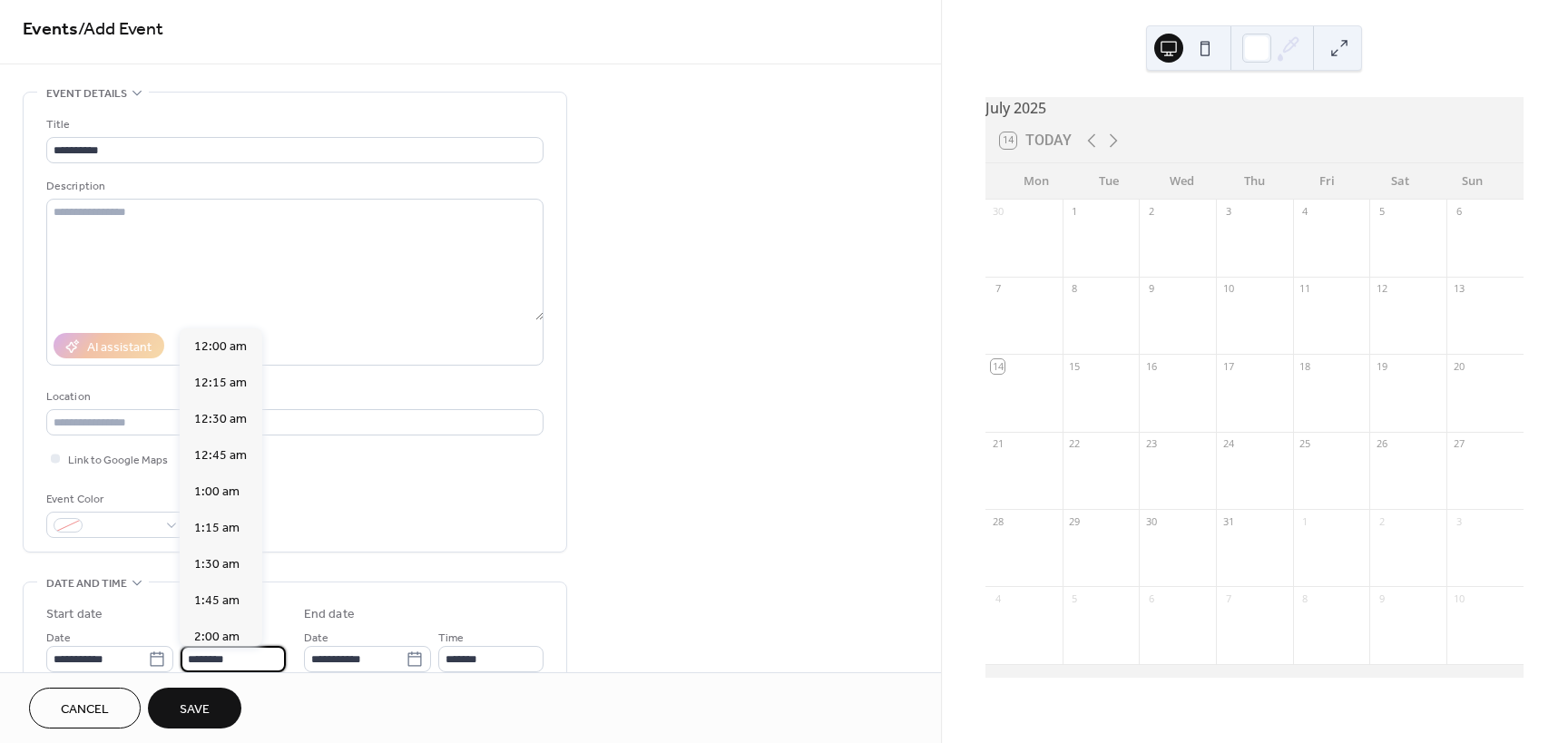 click on "********" at bounding box center (233, 659) 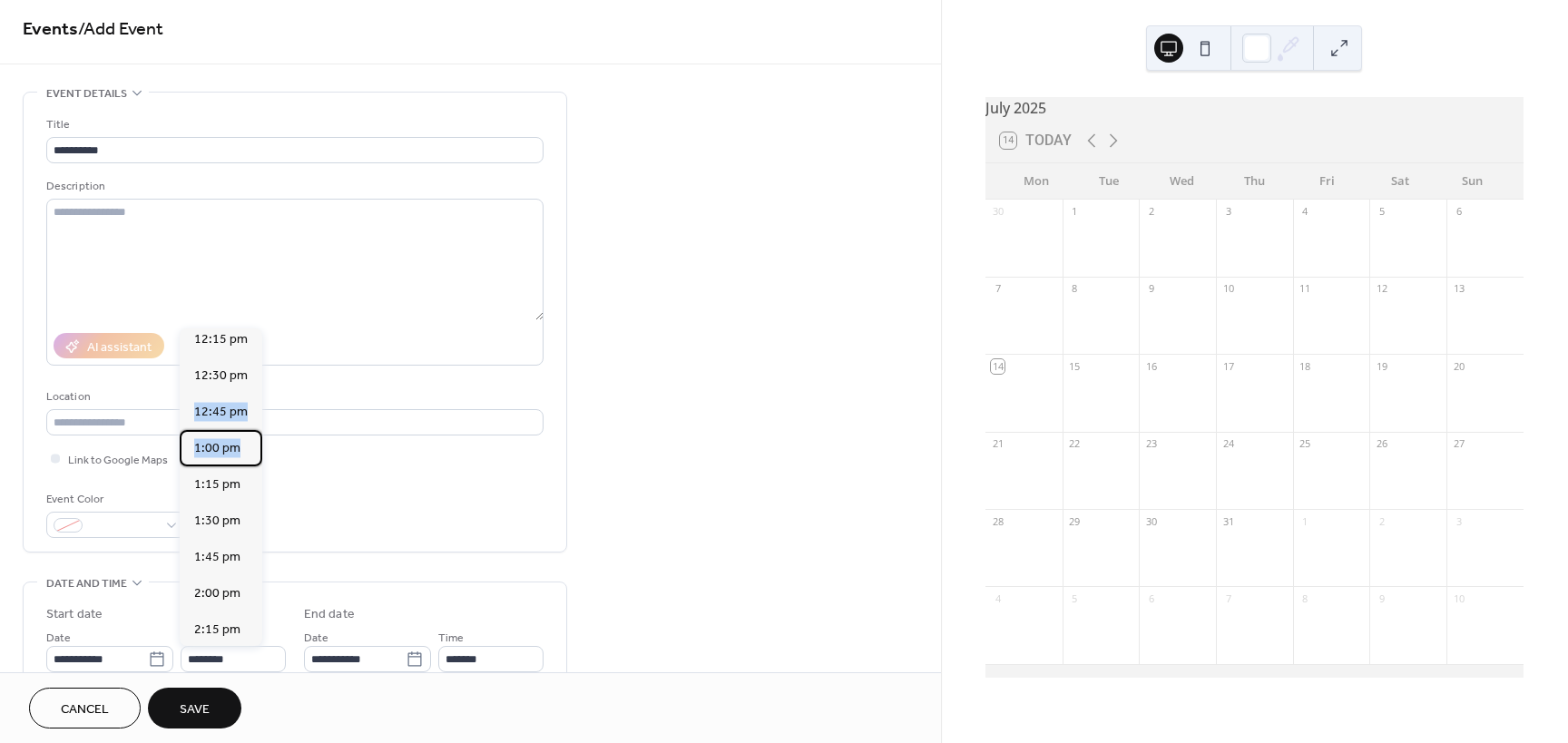drag, startPoint x: 260, startPoint y: 494, endPoint x: 265, endPoint y: 433, distance: 61.20457 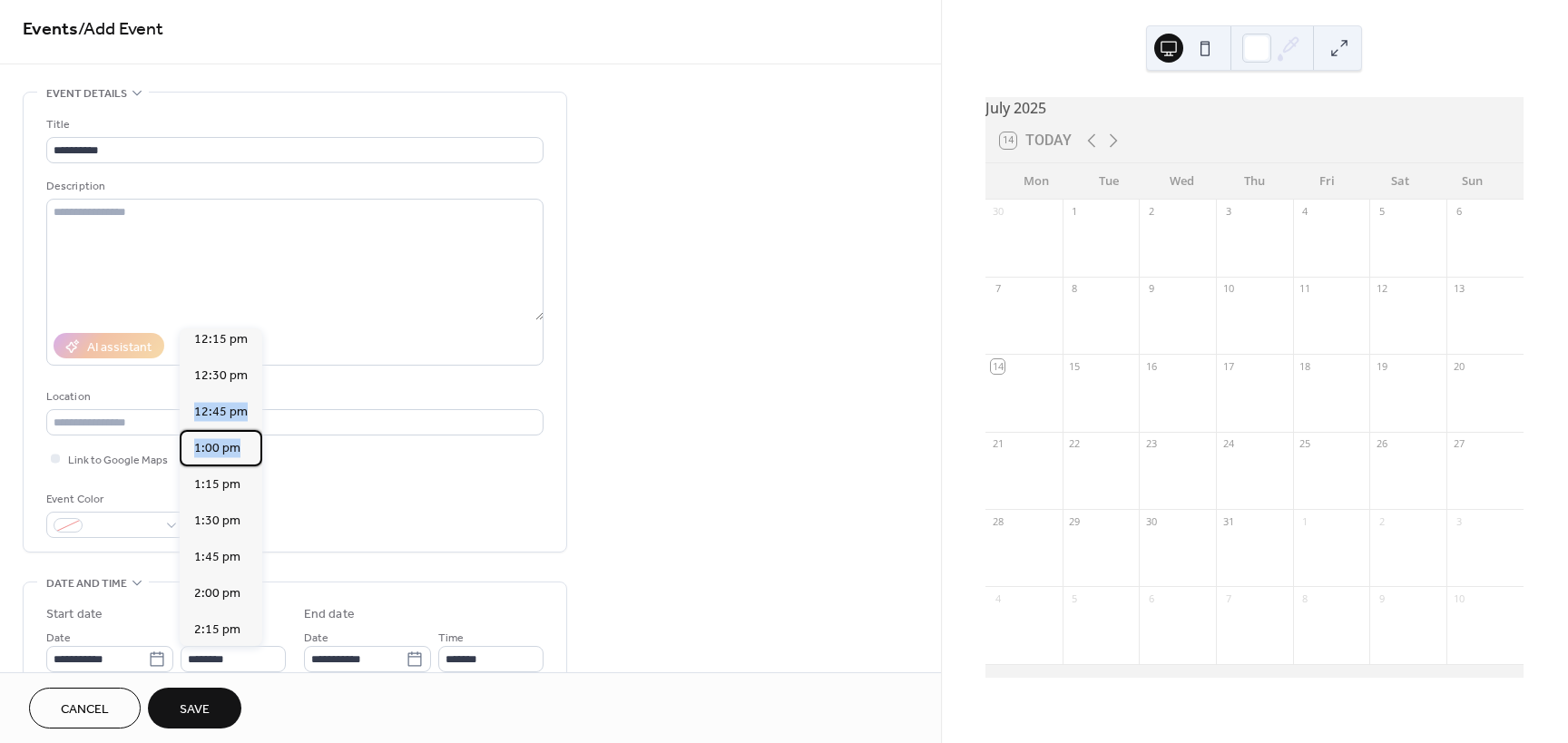 click on "12:00 am 12:15 am 12:30 am 12:45 am 1:00 am 1:15 am 1:30 am 1:45 am 2:00 am 2:15 am 2:30 am 2:45 am 3:00 am 3:15 am 3:30 am 3:45 am 4:00 am 4:15 am 4:30 am 4:45 am 5:00 am 5:15 am 5:30 am 5:45 am 6:00 am 6:15 am 6:30 am 6:45 am 7:00 am 7:15 am 7:30 am 7:45 am 8:00 am 8:15 am 8:30 am 8:45 am 9:00 am 9:15 am 9:30 am 9:45 am 10:00 am 10:15 am 10:30 am 10:45 am 11:00 am 11:15 am 11:30 am 11:45 am 12:00 pm 12:15 pm 12:30 pm 12:45 pm 1:00 pm 1:15 pm 1:30 pm 1:45 pm 2:00 pm 2:15 pm 2:30 pm 2:45 pm 3:00 pm 3:15 pm 3:30 pm 3:45 pm 4:00 pm 4:15 pm 4:30 pm 4:45 pm 5:00 pm 5:15 pm 5:30 pm 5:45 pm 6:00 pm 6:15 pm 6:30 pm 6:45 pm 7:00 pm 7:15 pm 7:30 pm 7:45 pm 8:00 pm 8:15 pm 8:30 pm 8:45 pm 9:00 pm 9:15 pm 9:30 pm 9:45 pm 10:00 pm 10:15 pm 10:30 pm 10:45 pm 11:00 pm 11:15 pm 11:30 pm 11:45 pm" at bounding box center [220, 487] 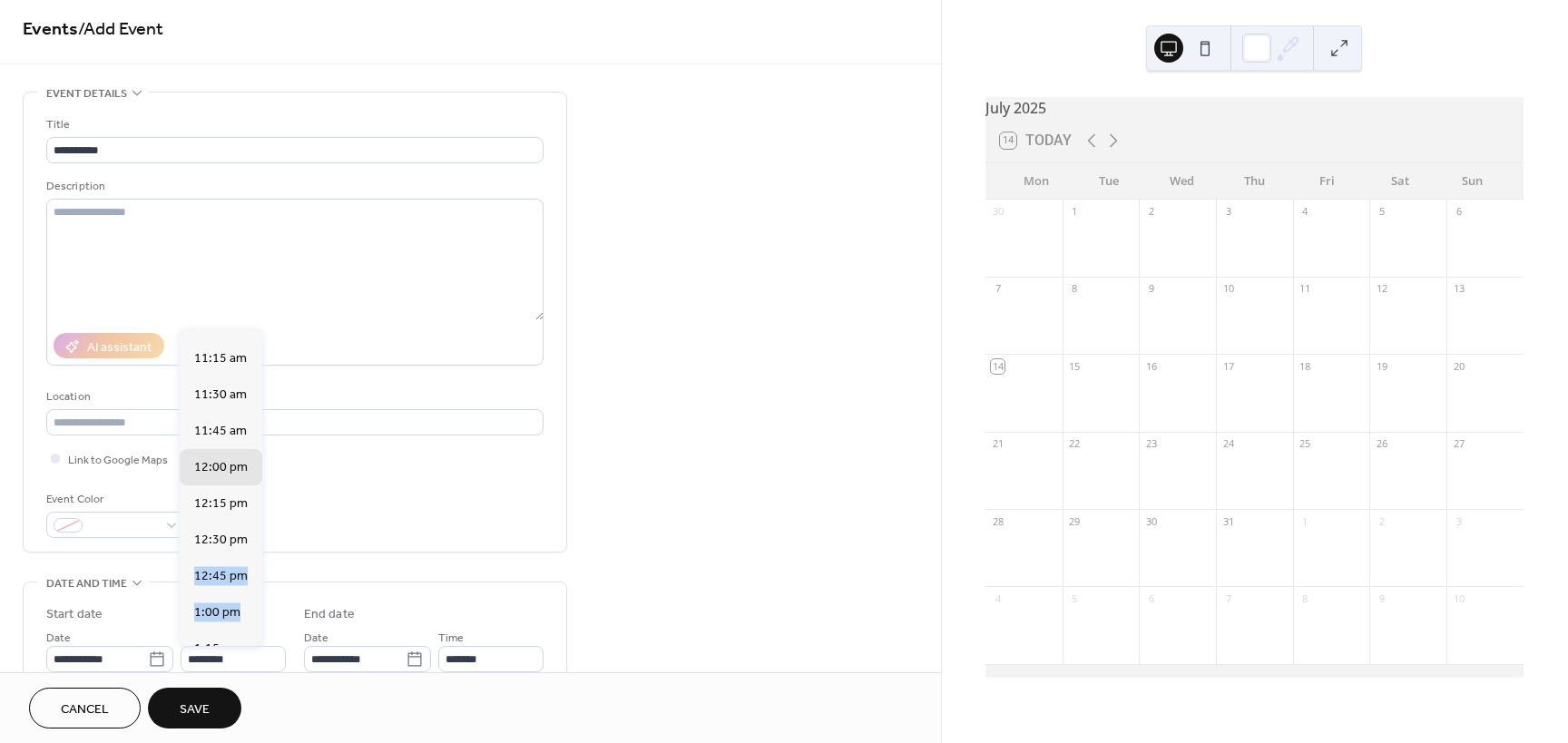 scroll, scrollTop: 1540, scrollLeft: 0, axis: vertical 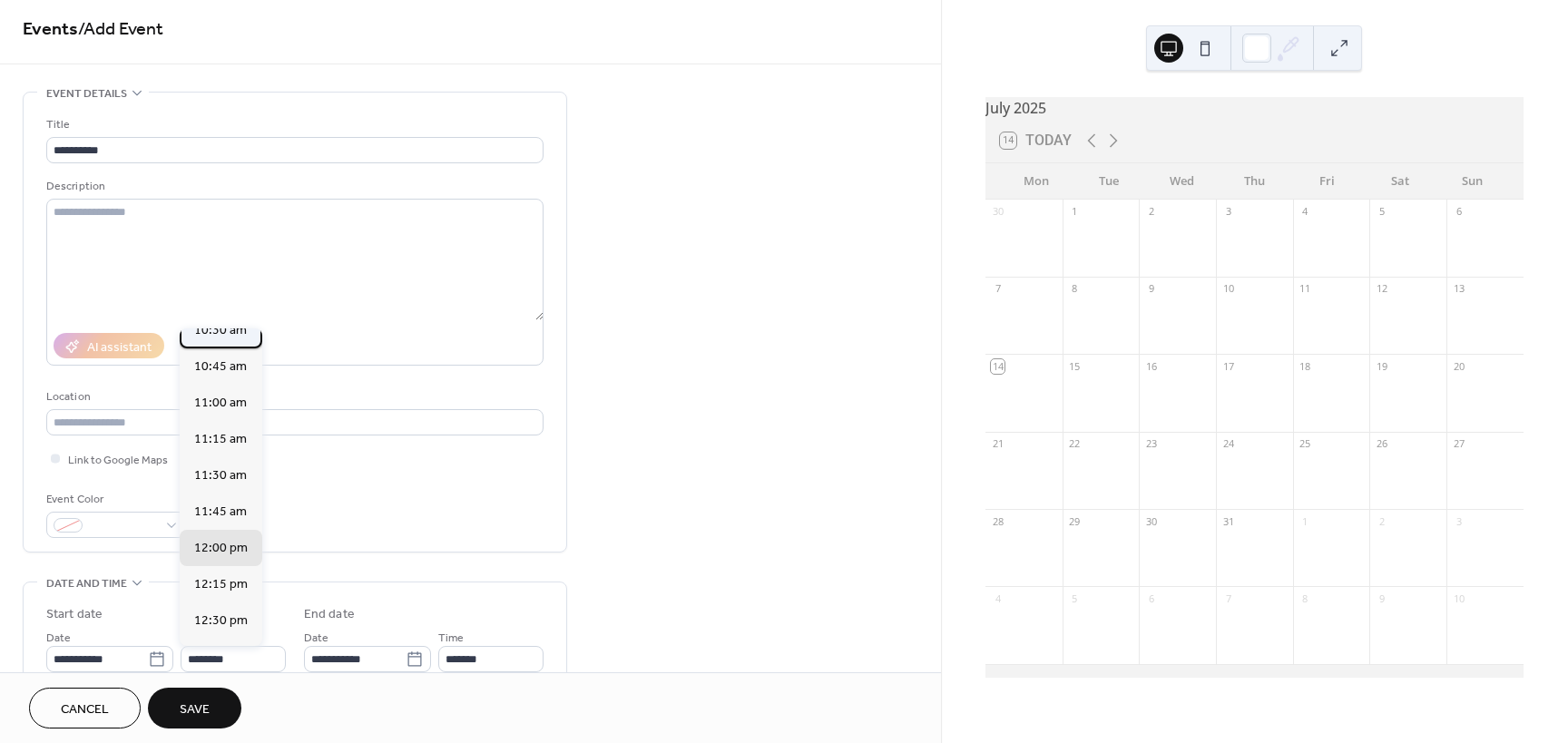 click on "10:30 am" at bounding box center (220, 330) 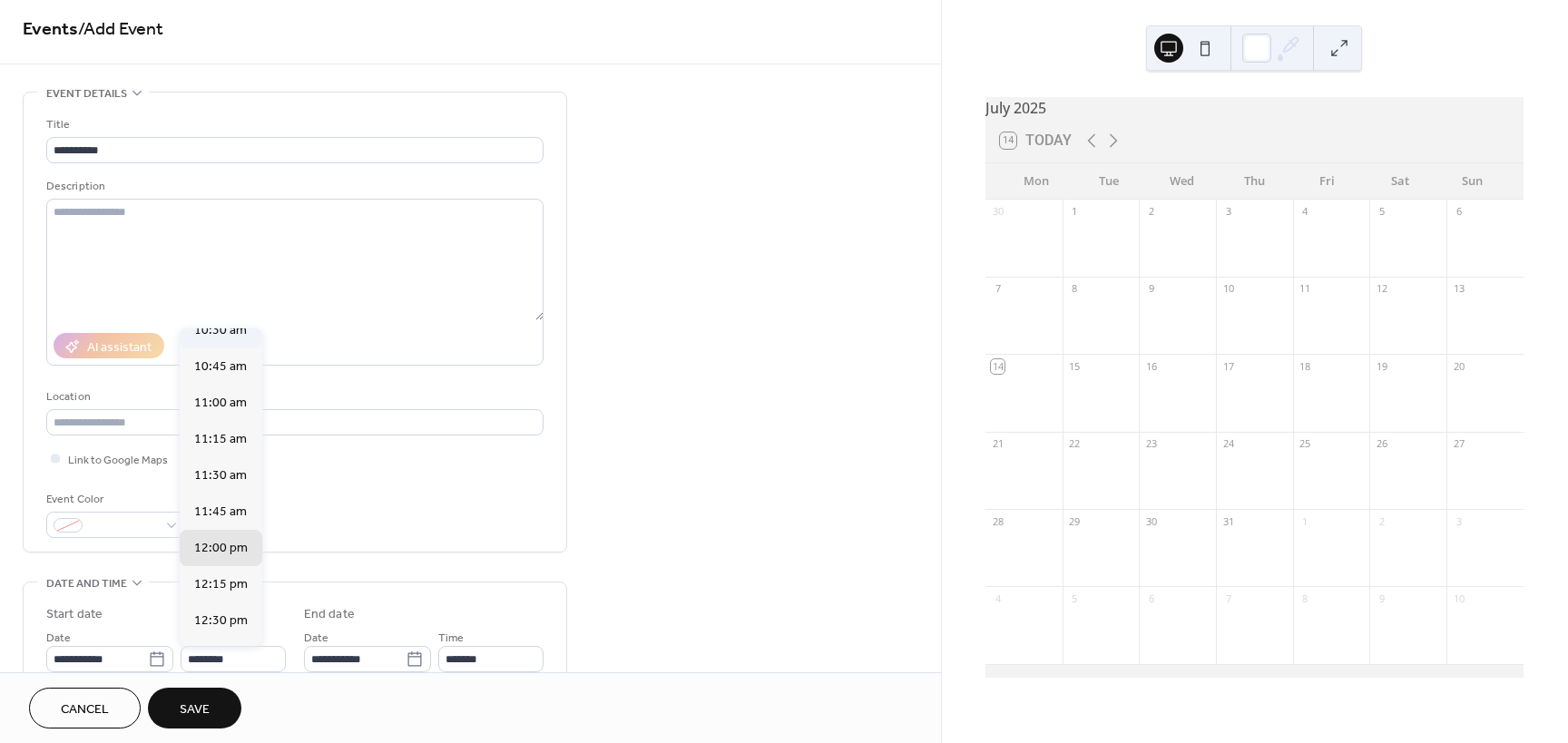 type on "********" 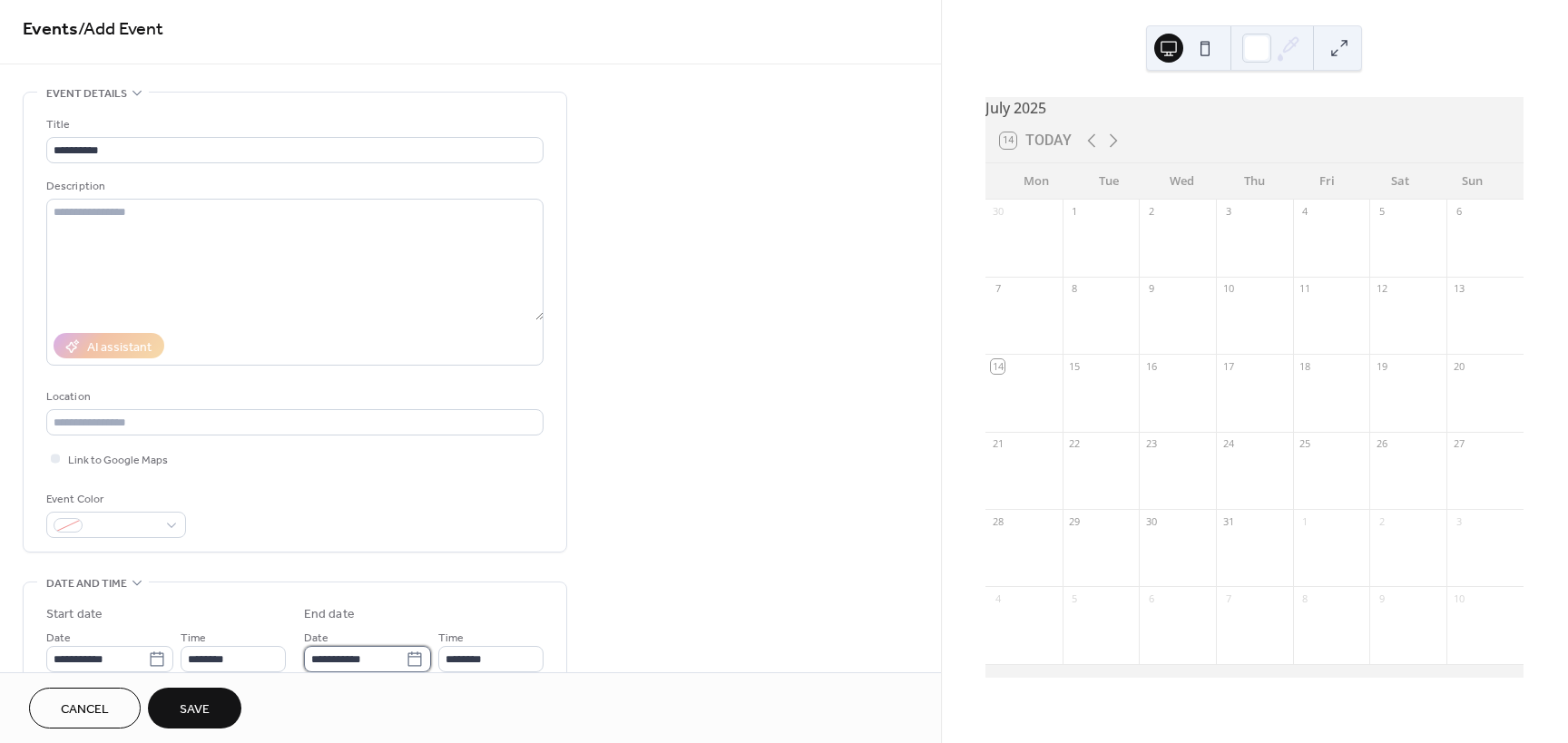 click on "**********" at bounding box center (355, 659) 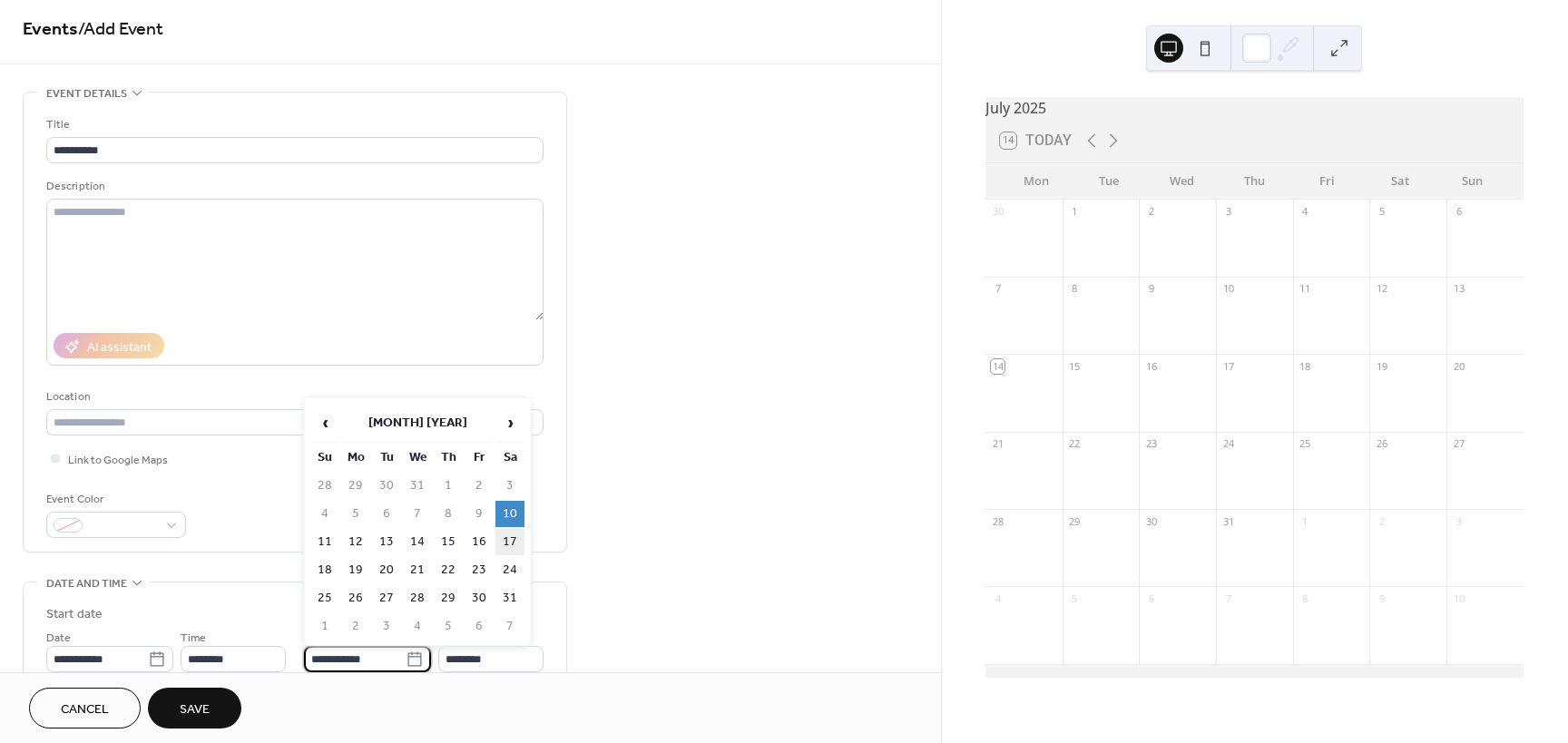 click on "17" at bounding box center (510, 542) 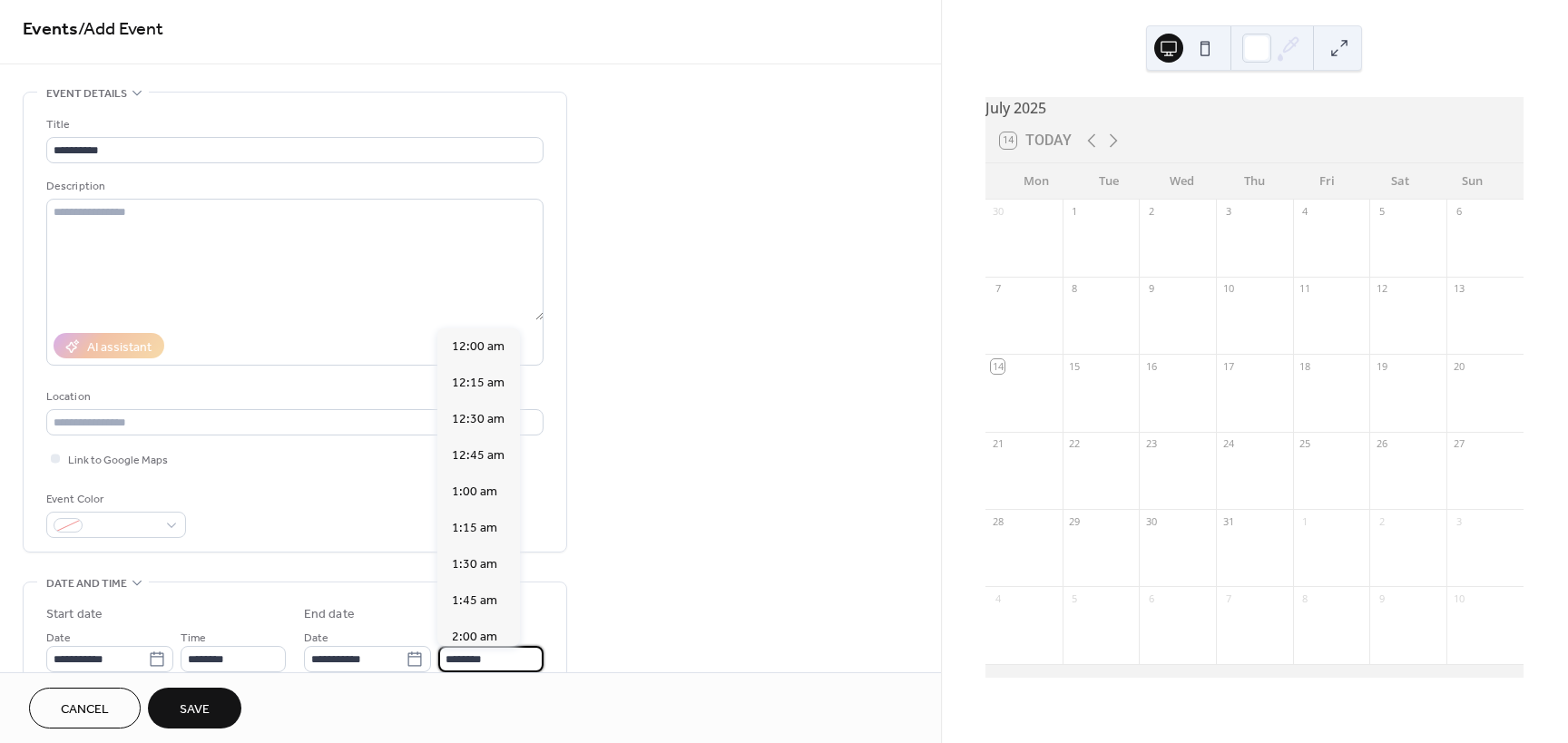 click on "********" at bounding box center [491, 659] 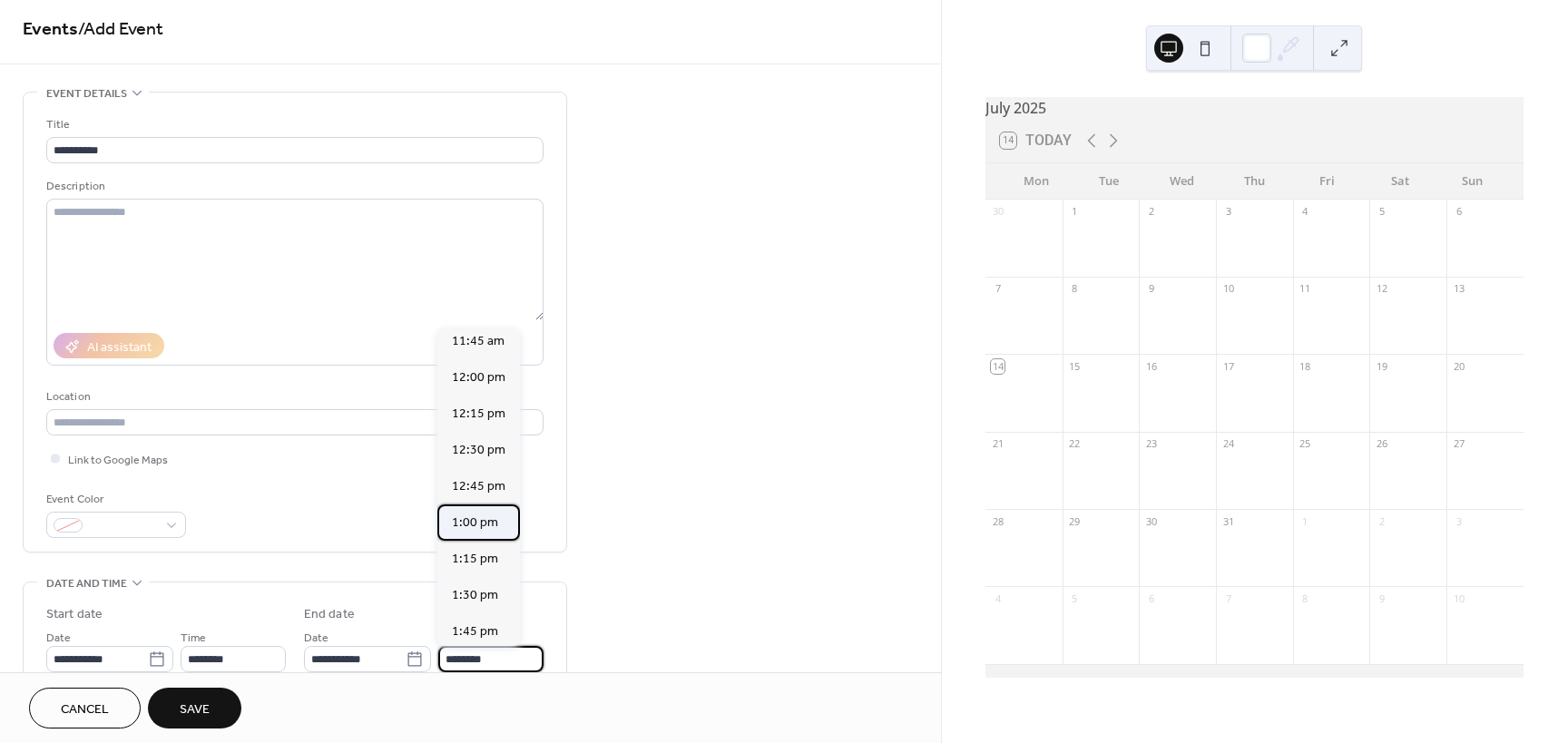 click on "1:00 pm" at bounding box center (475, 523) 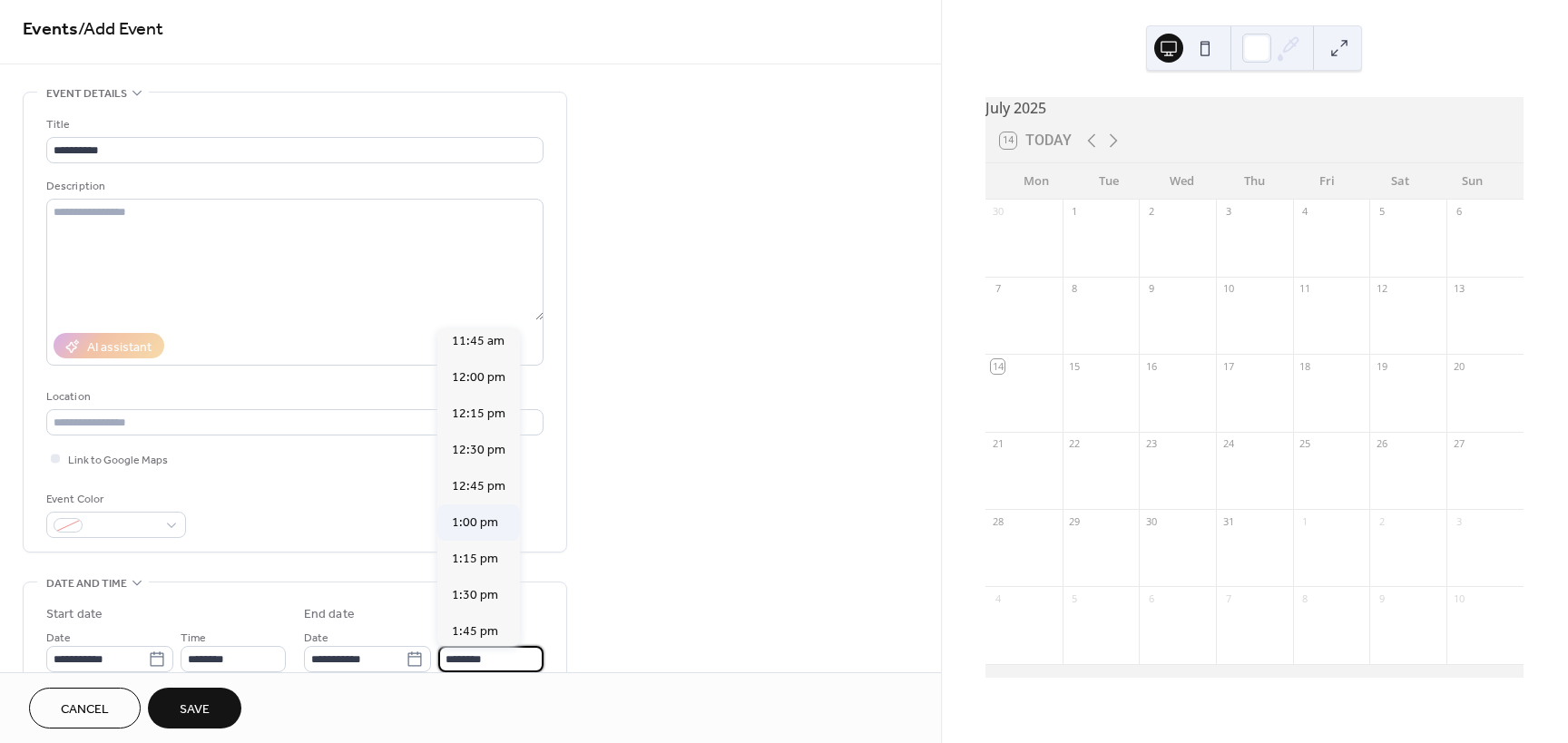 type on "*******" 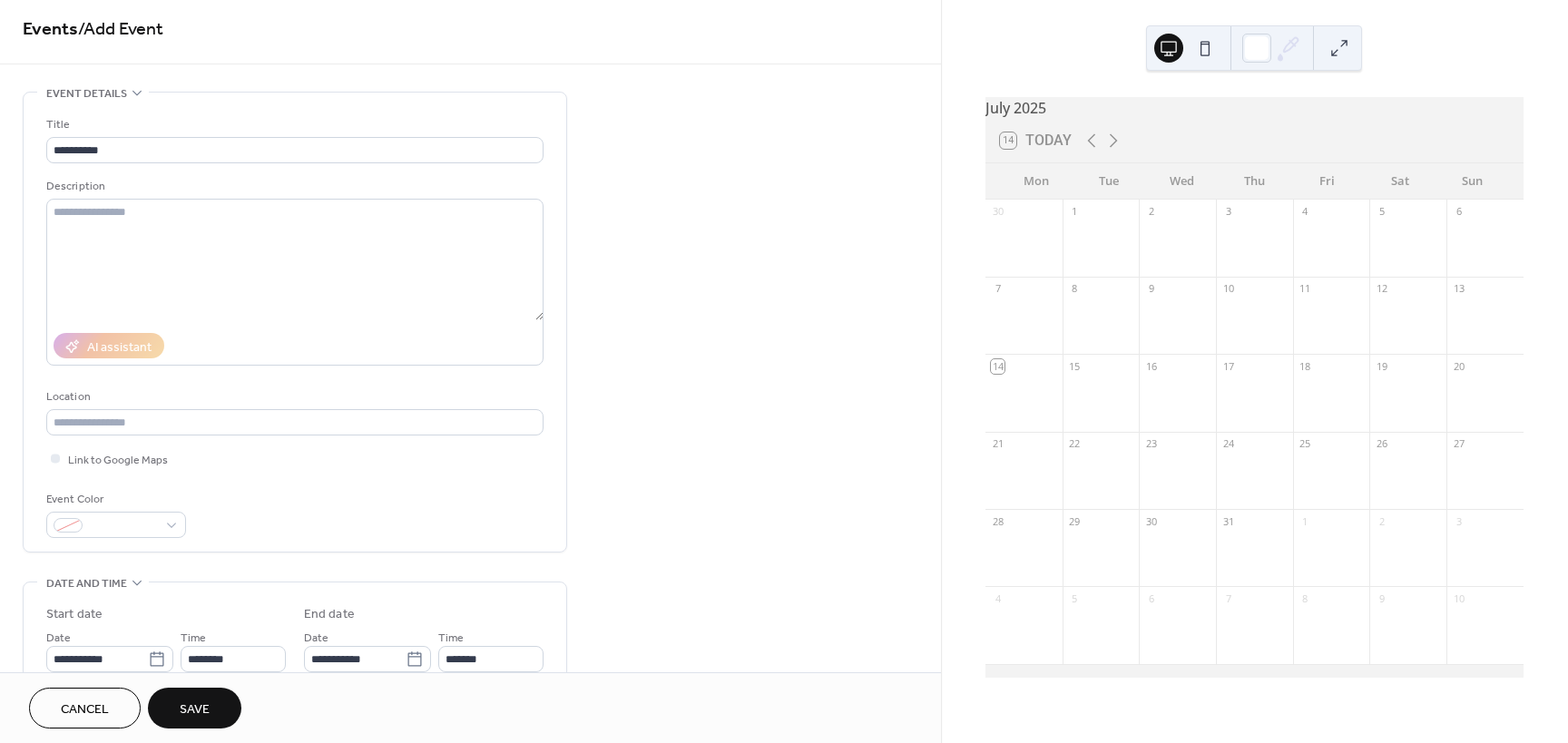 click on "Save" at bounding box center [194, 709] 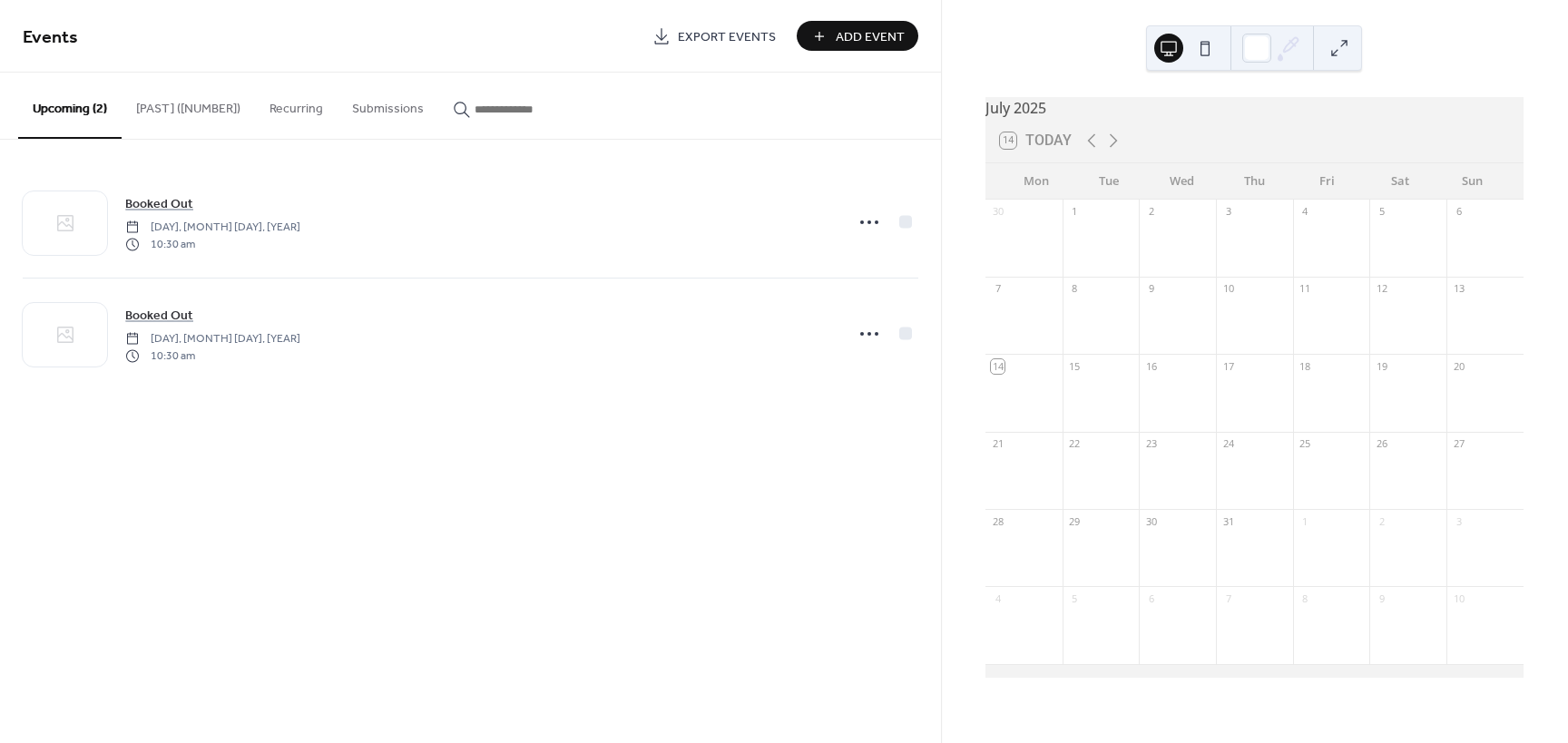 click on "Add Event" at bounding box center (870, 37) 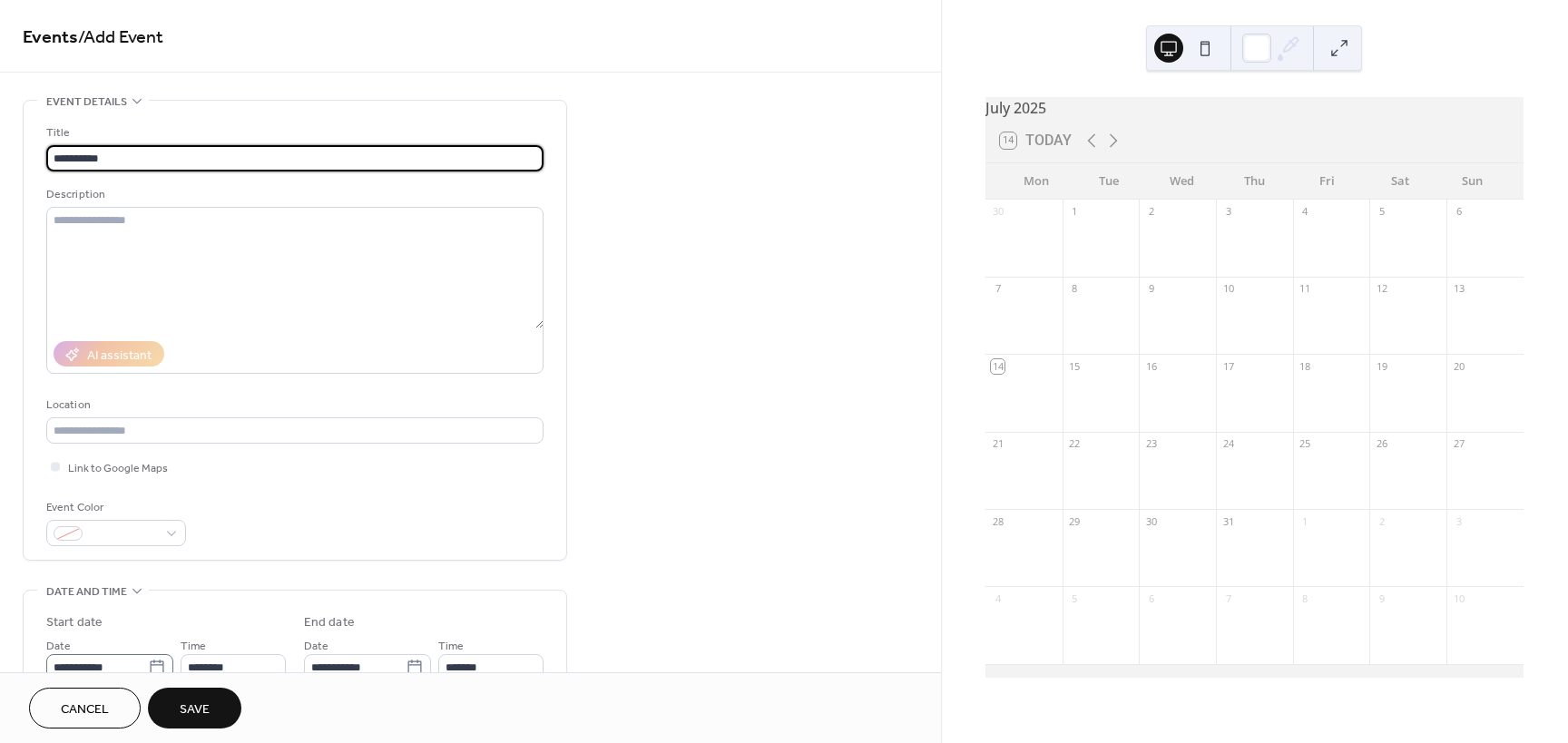 type on "**********" 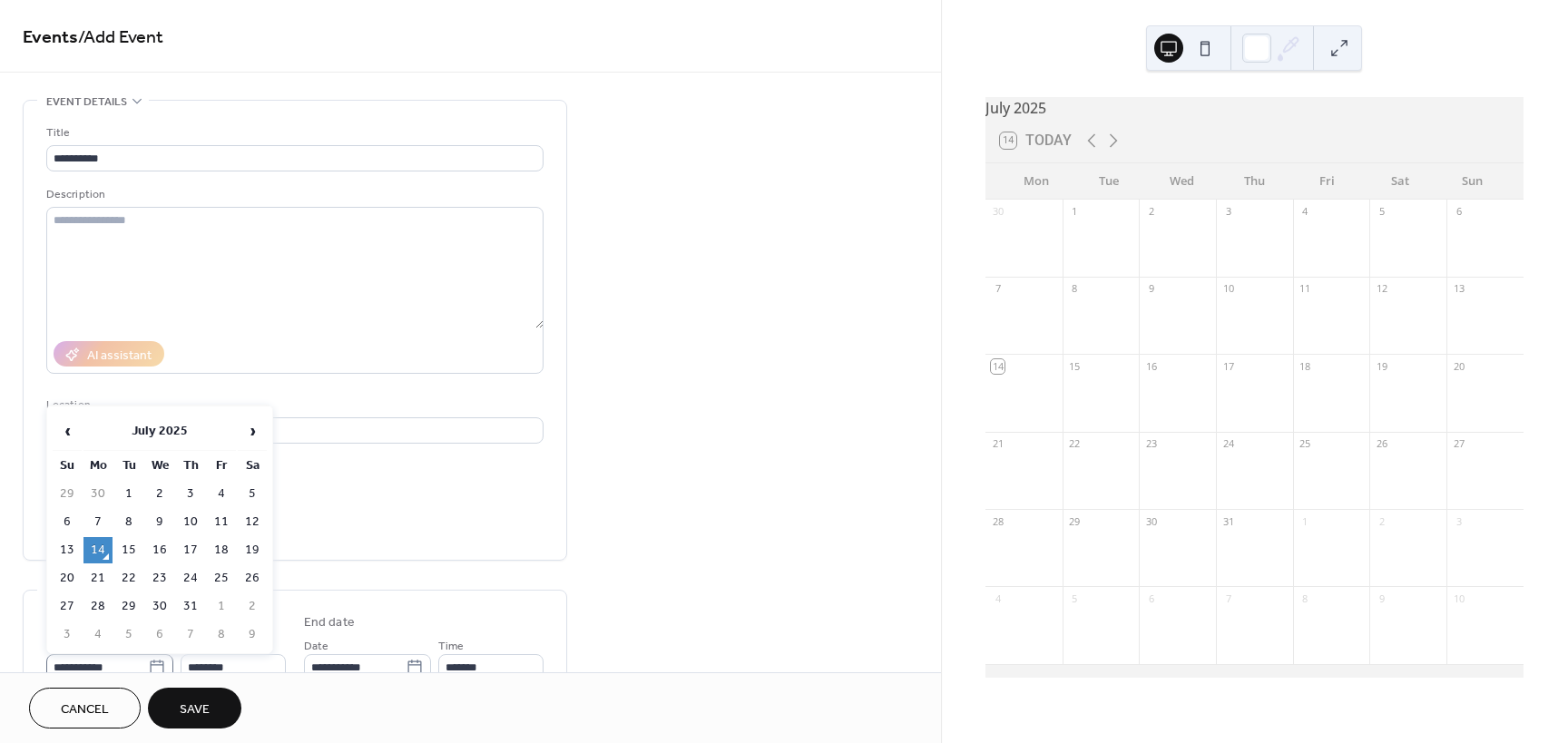 click 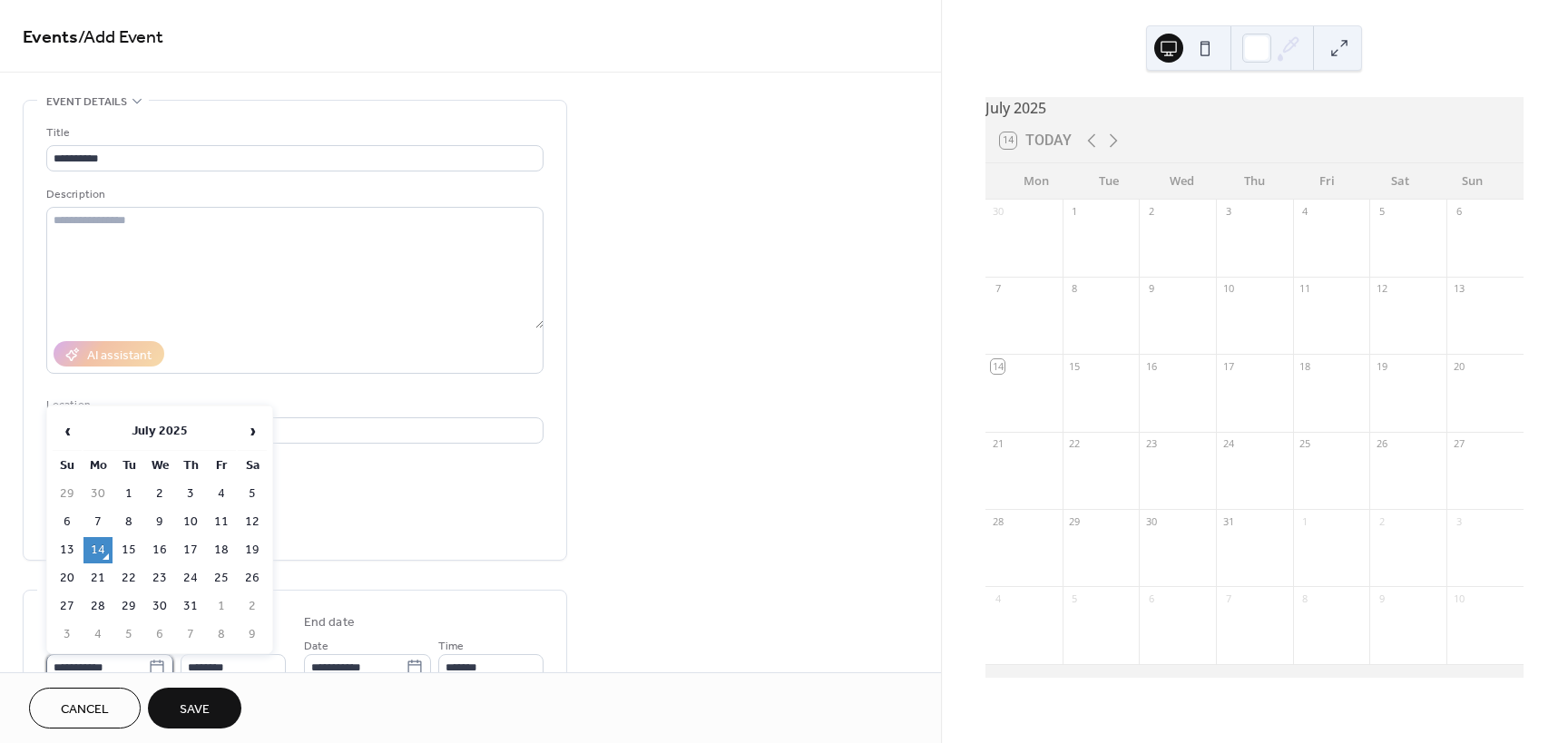 click on "**********" at bounding box center [97, 667] 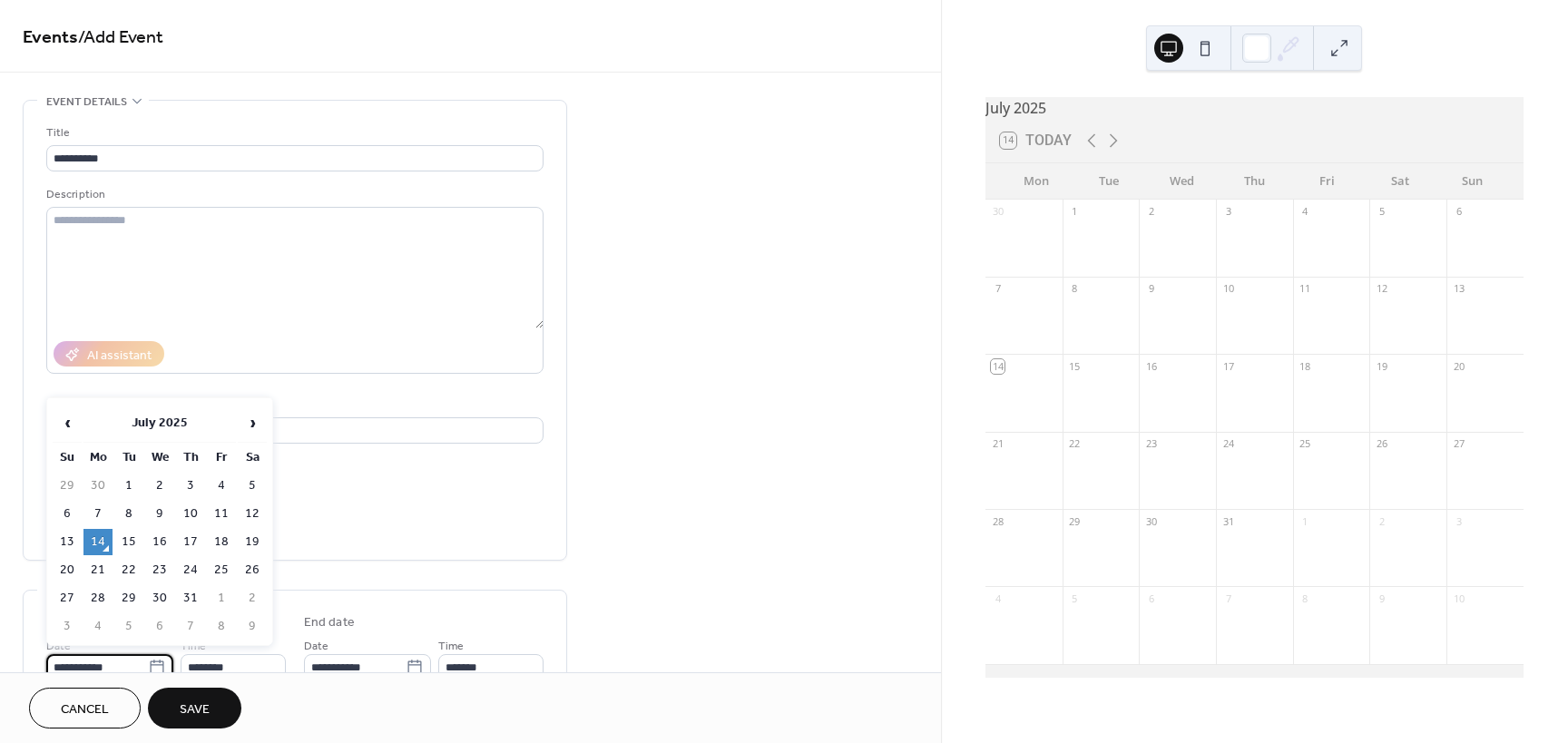 scroll, scrollTop: 8, scrollLeft: 0, axis: vertical 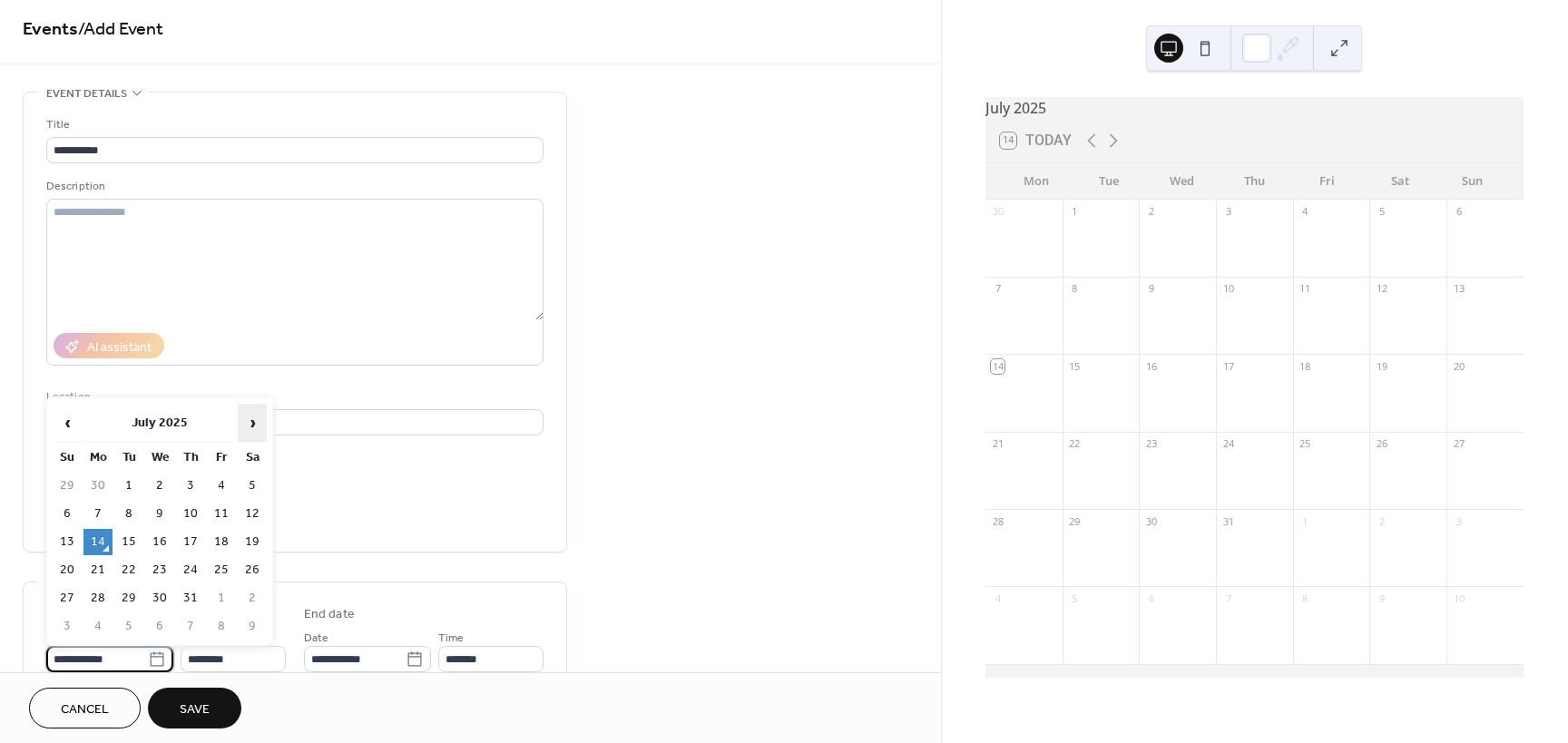 click on "›" at bounding box center (252, 423) 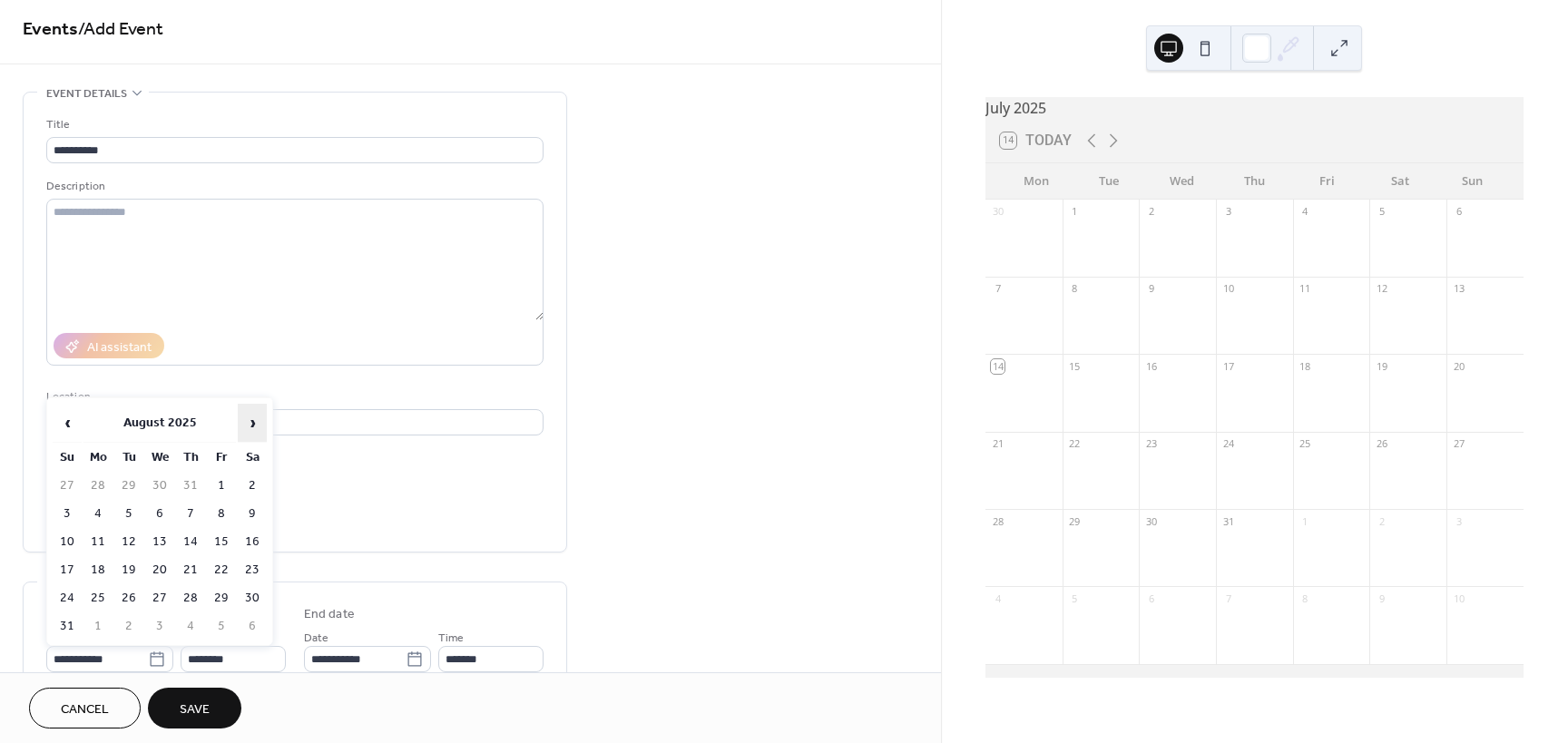 click on "›" at bounding box center [252, 423] 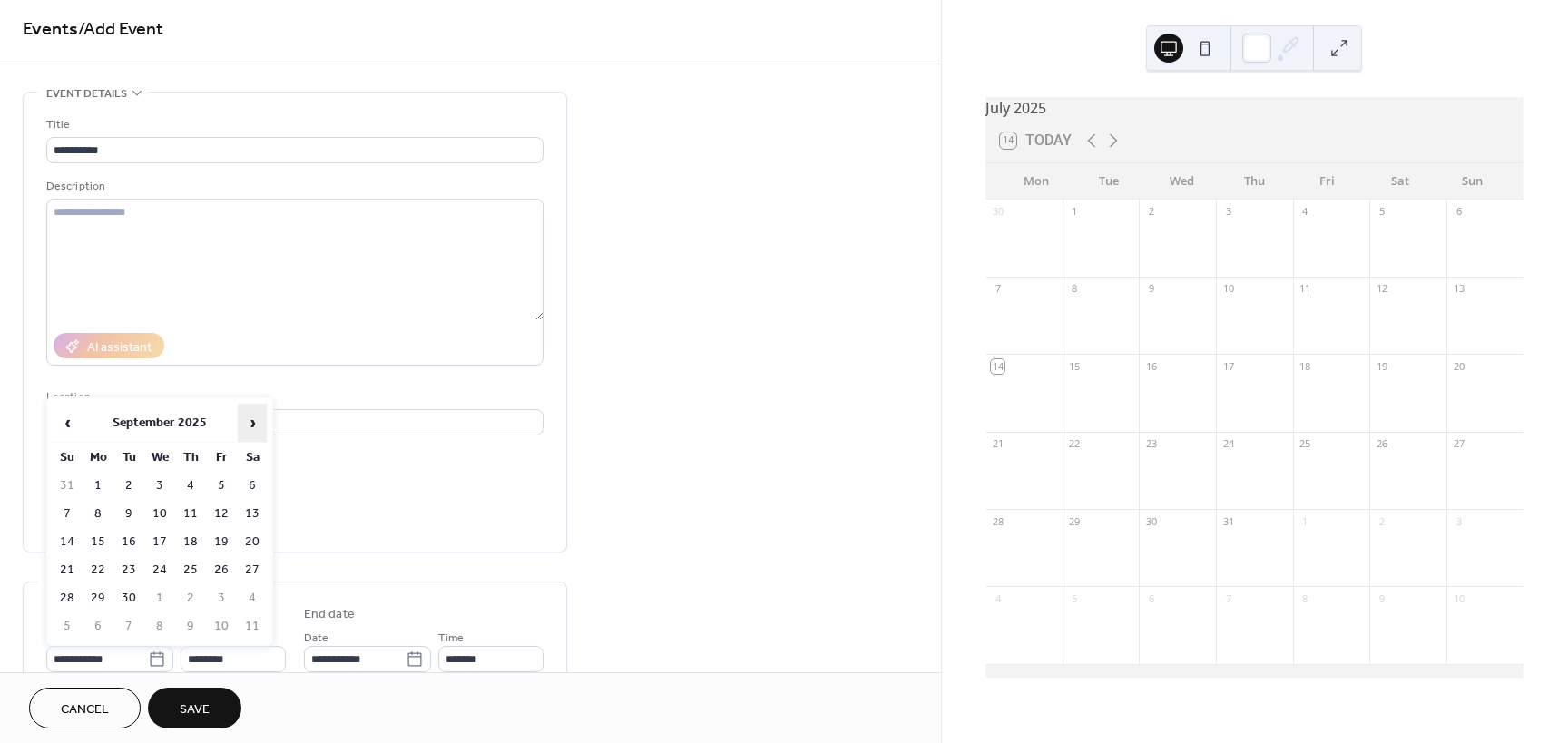click on "›" at bounding box center [252, 423] 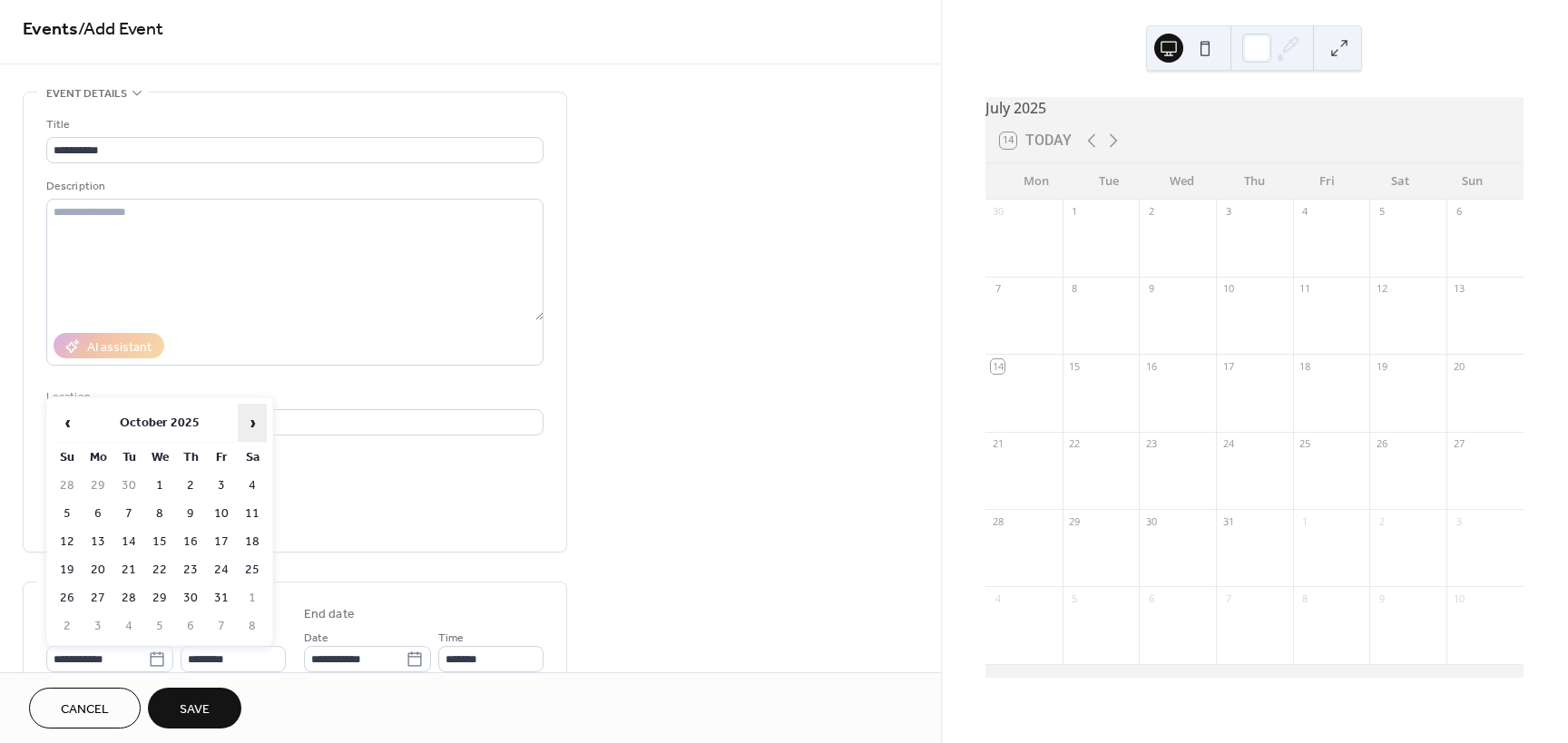 click on "›" at bounding box center (252, 423) 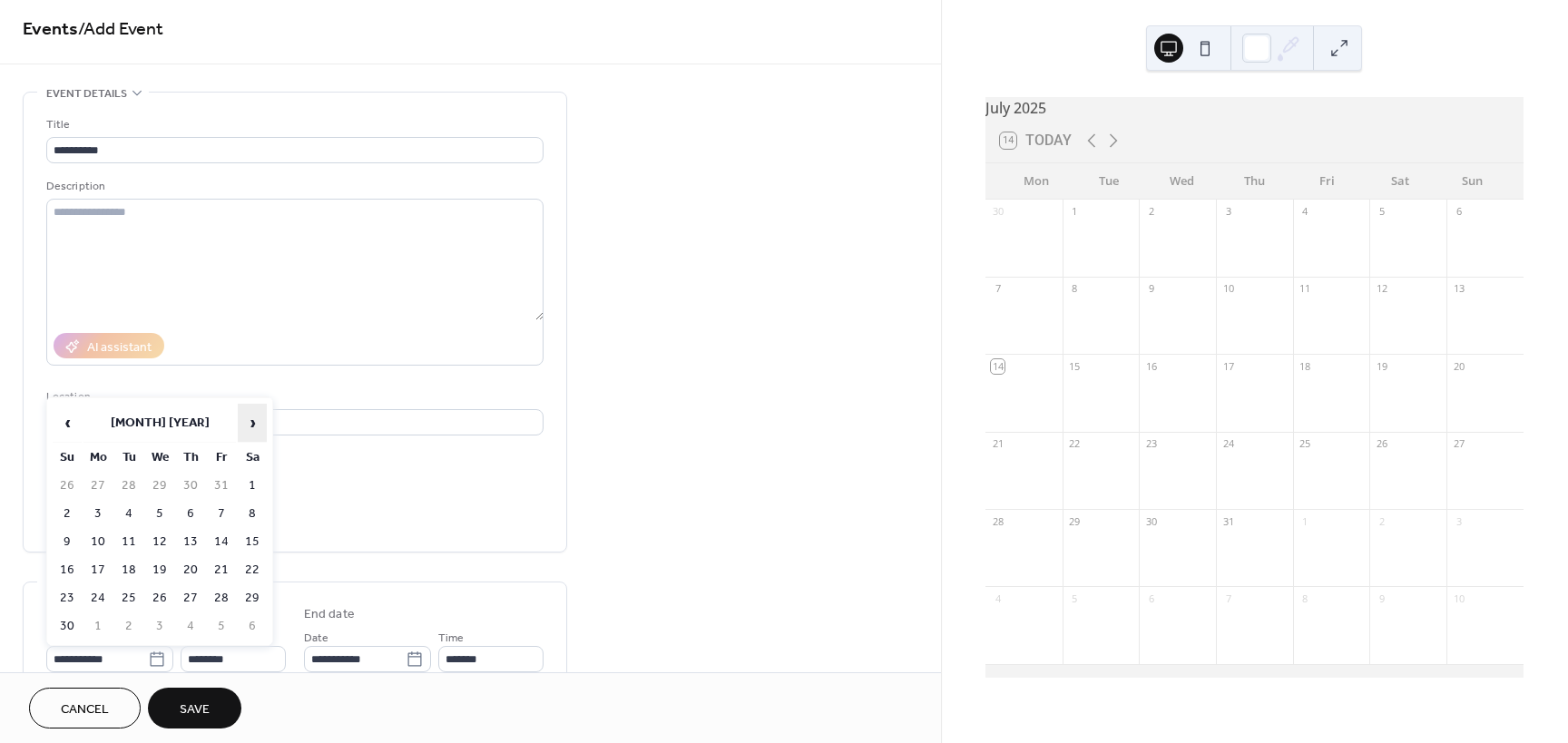 click on "›" at bounding box center (252, 423) 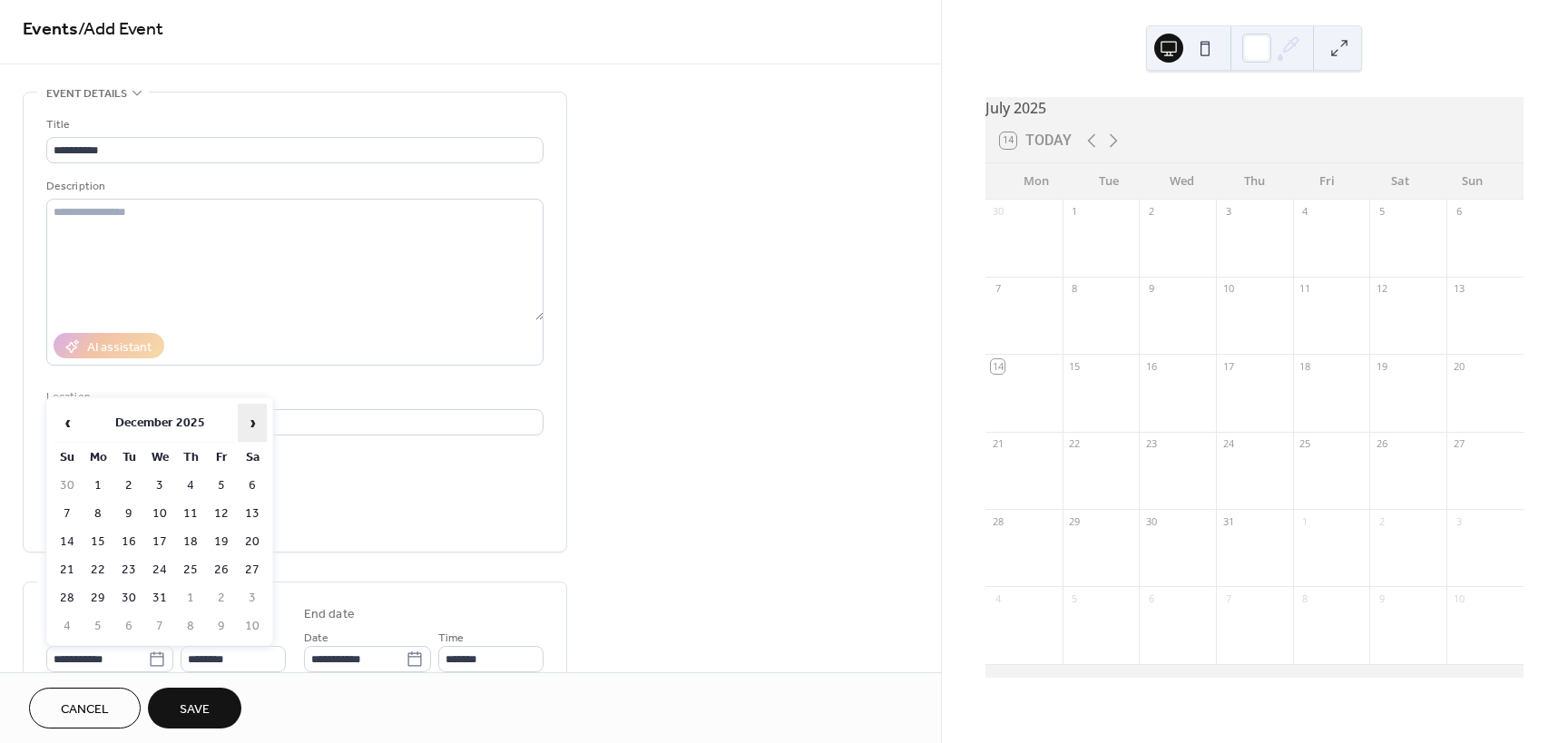 click on "›" at bounding box center [252, 423] 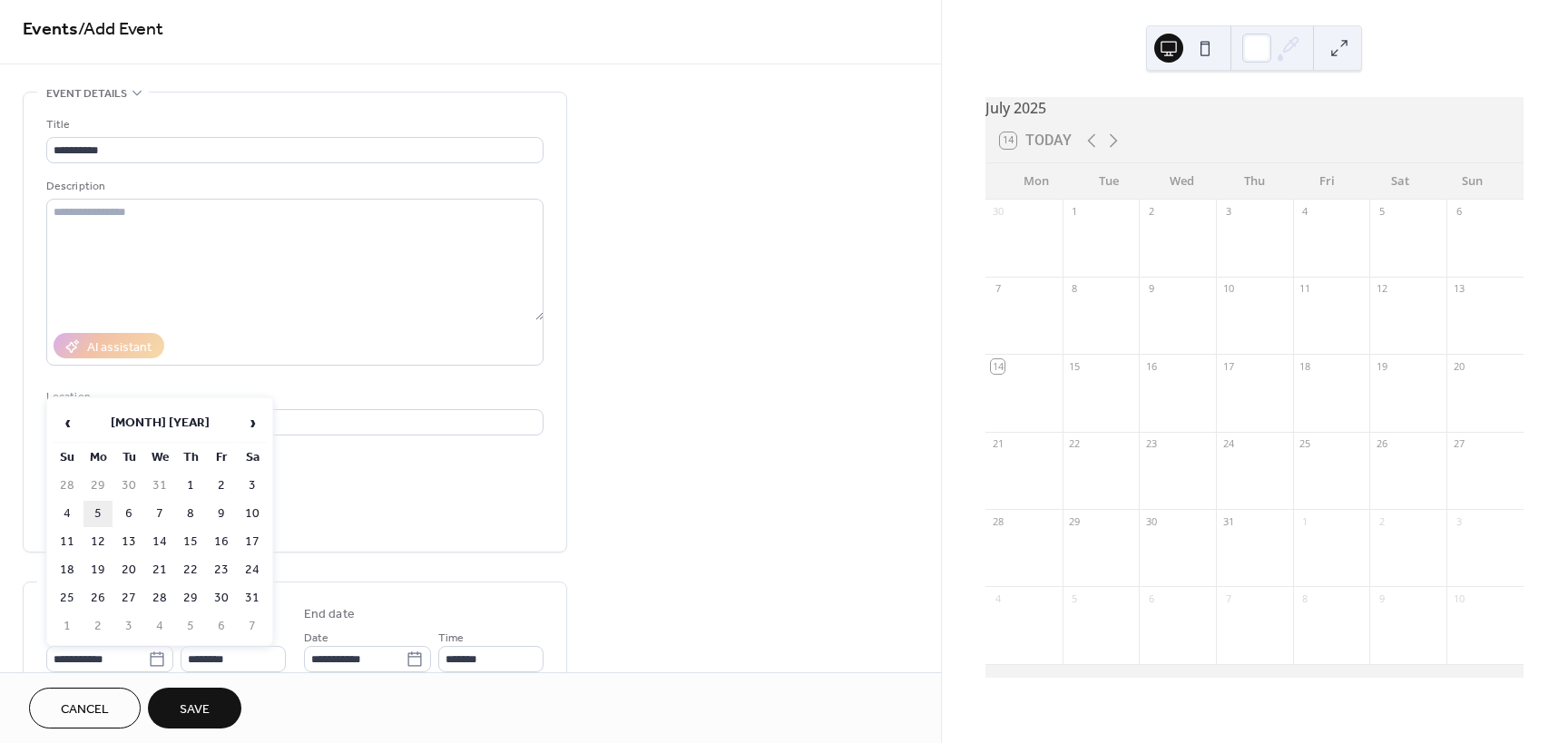 click on "5" at bounding box center [98, 513] 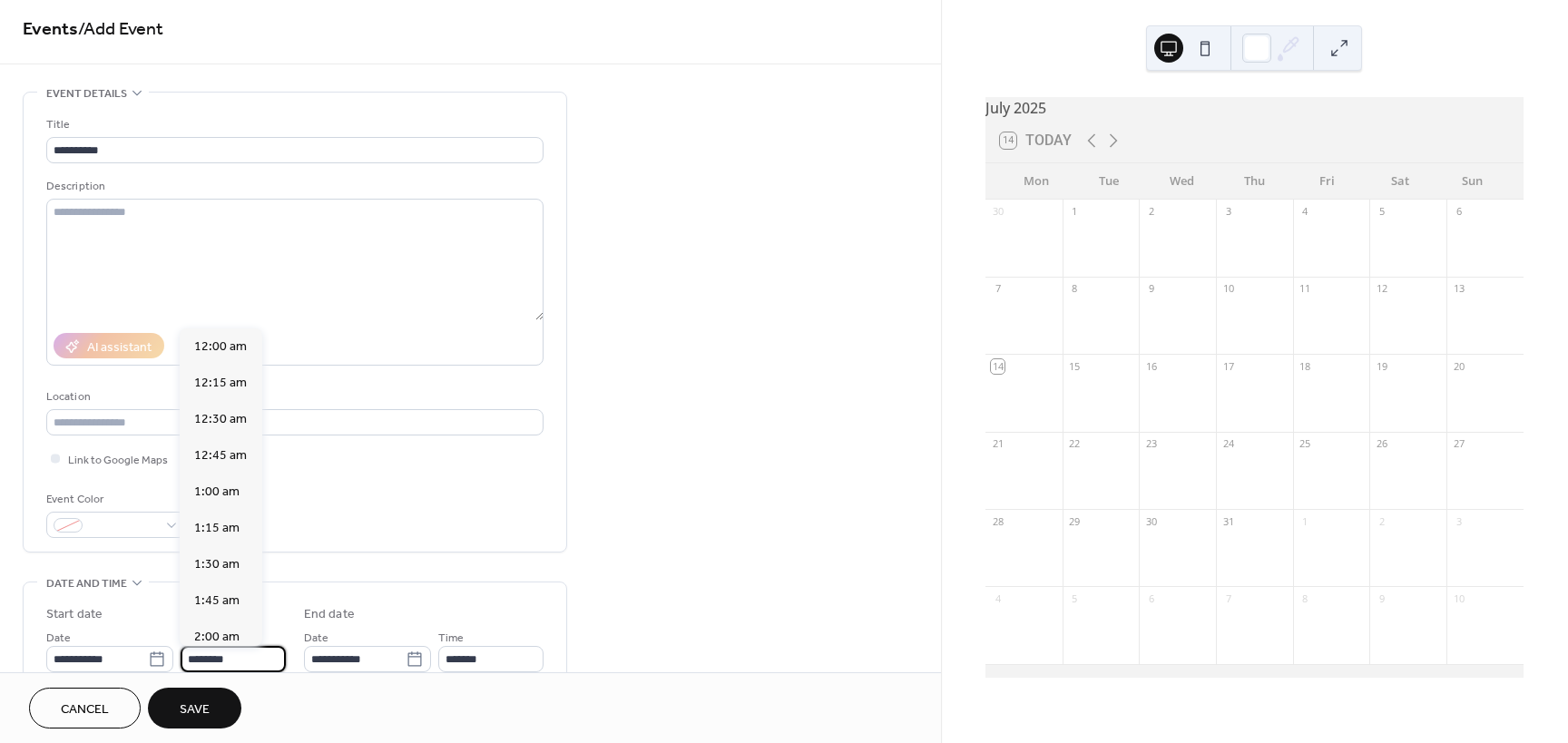 click on "********" at bounding box center (233, 659) 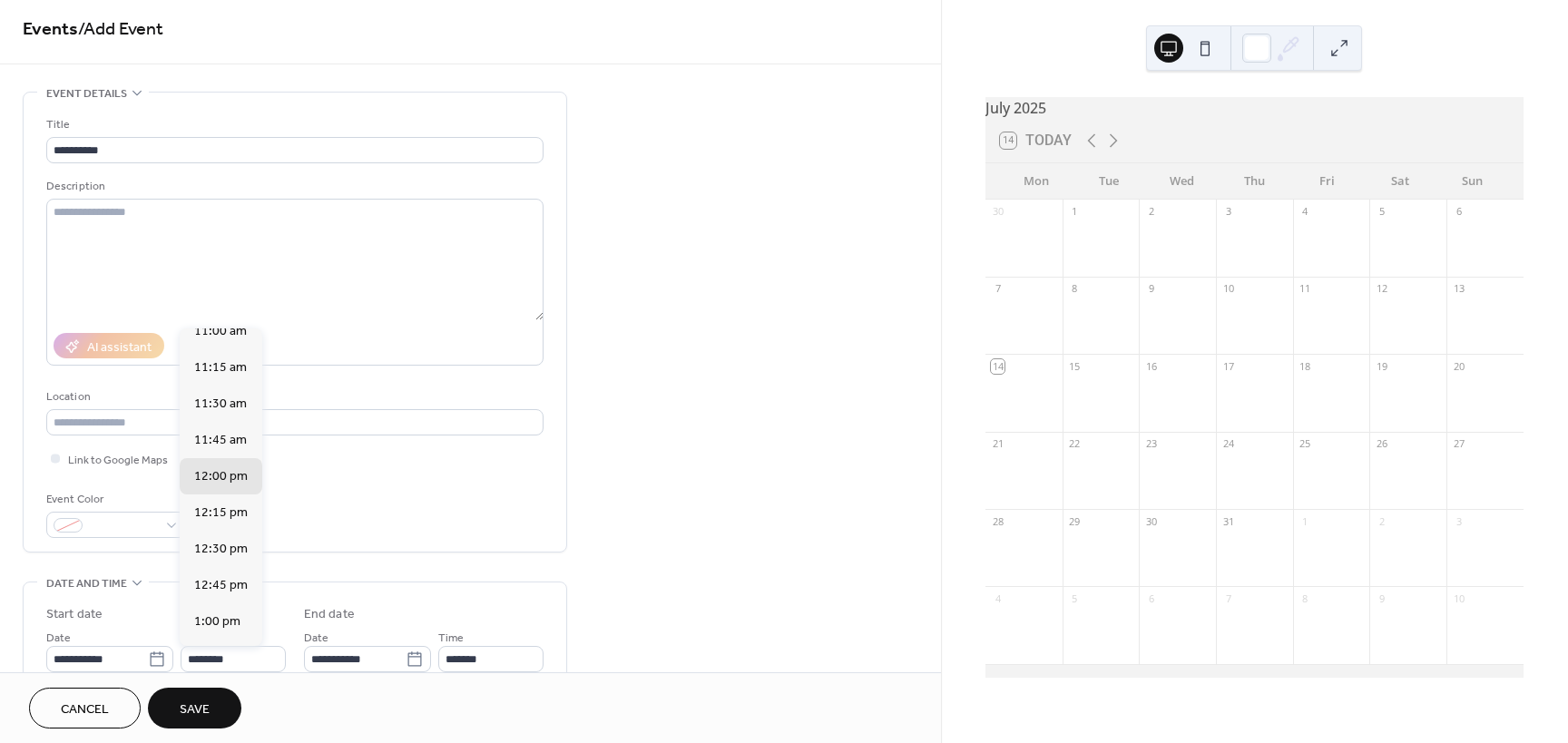 scroll, scrollTop: 1570, scrollLeft: 0, axis: vertical 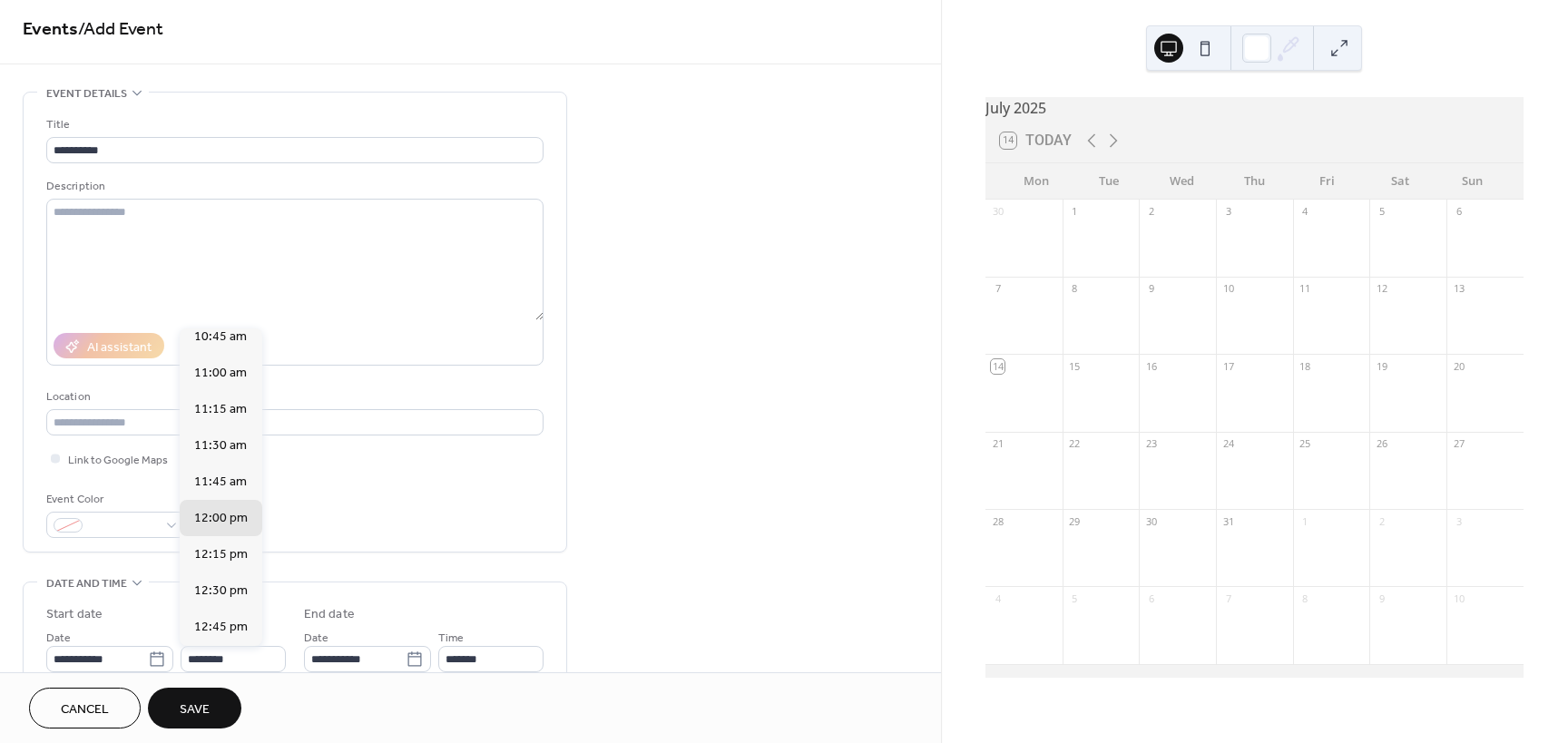 click on "10:30 am" at bounding box center (220, 300) 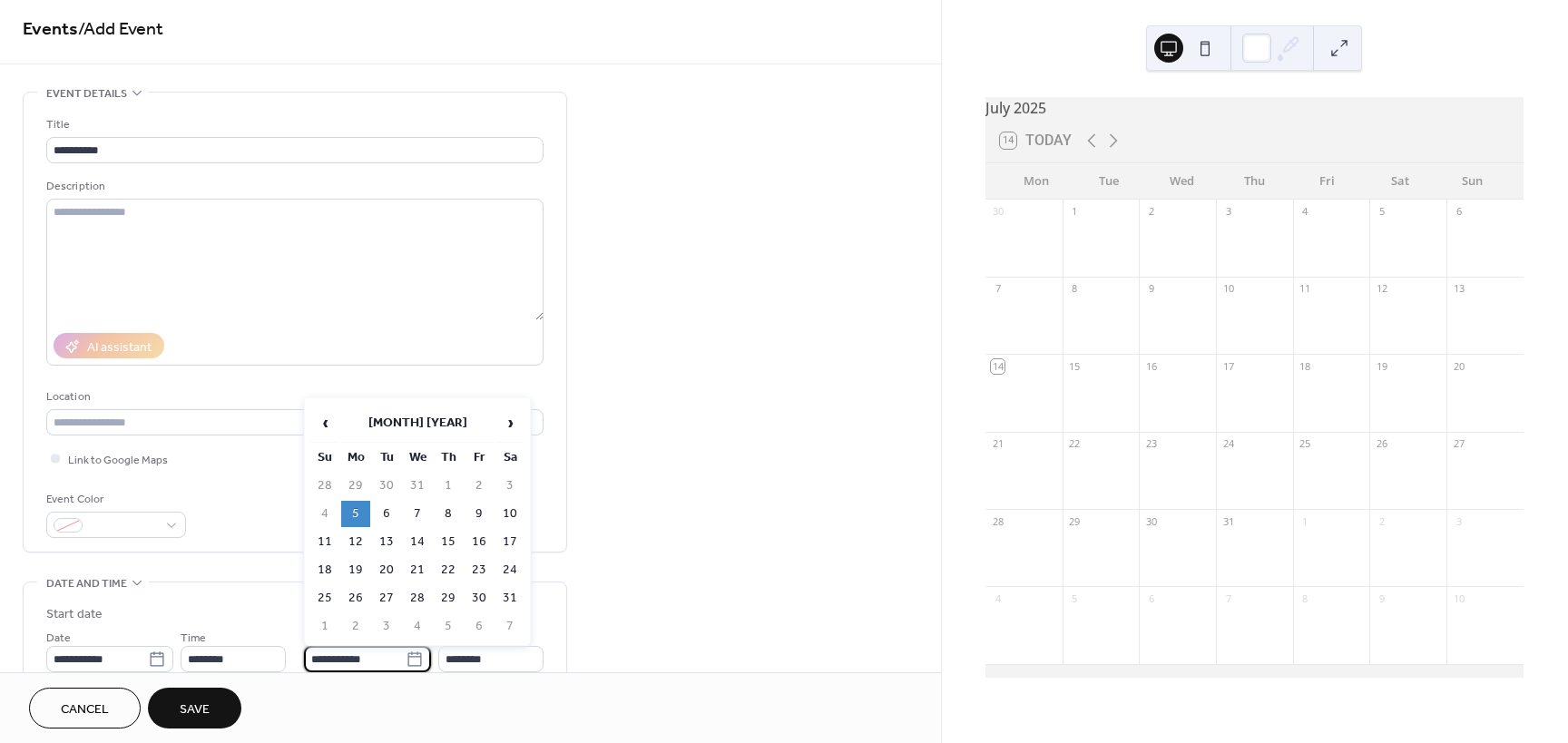 click on "**********" at bounding box center [355, 659] 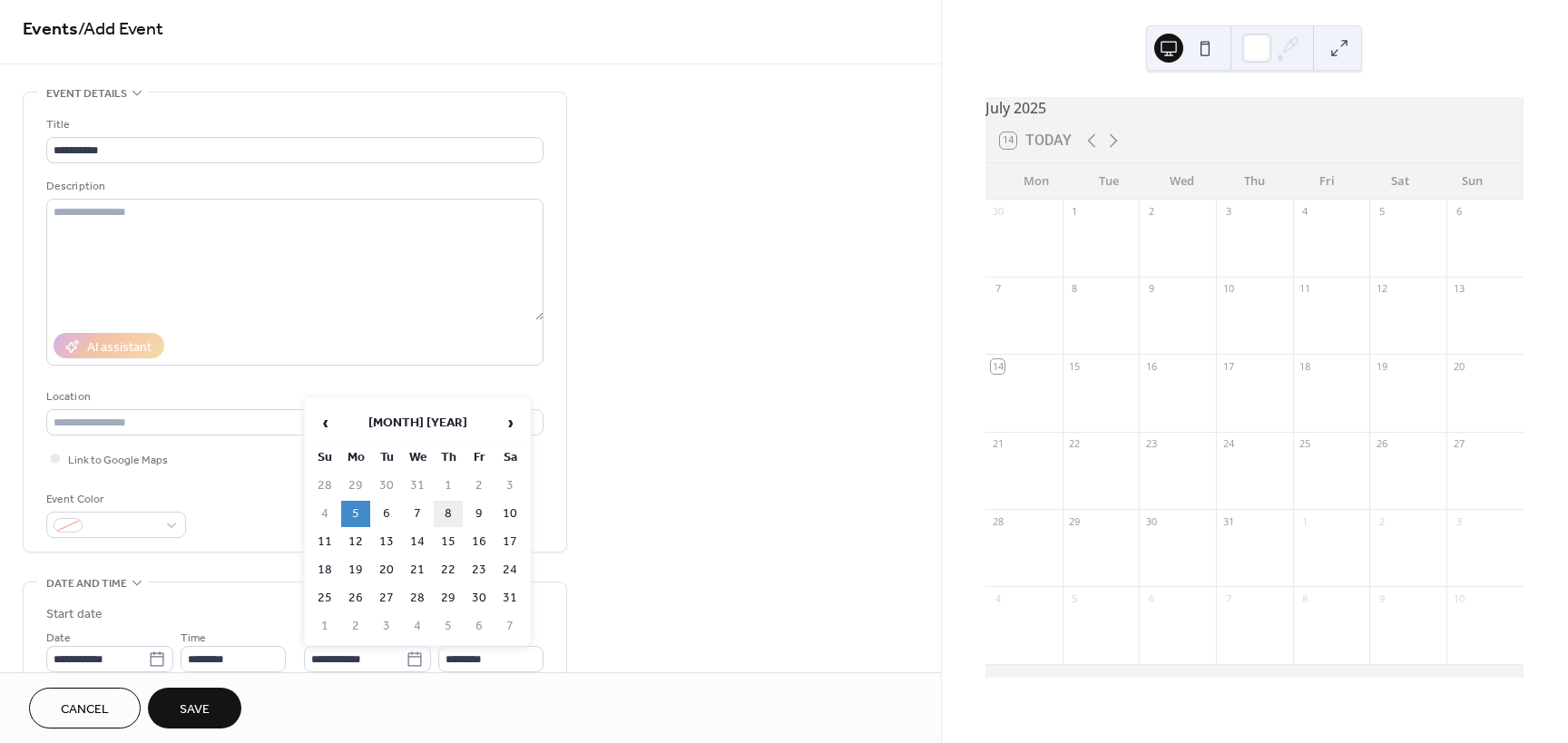 click on "8" at bounding box center [448, 513] 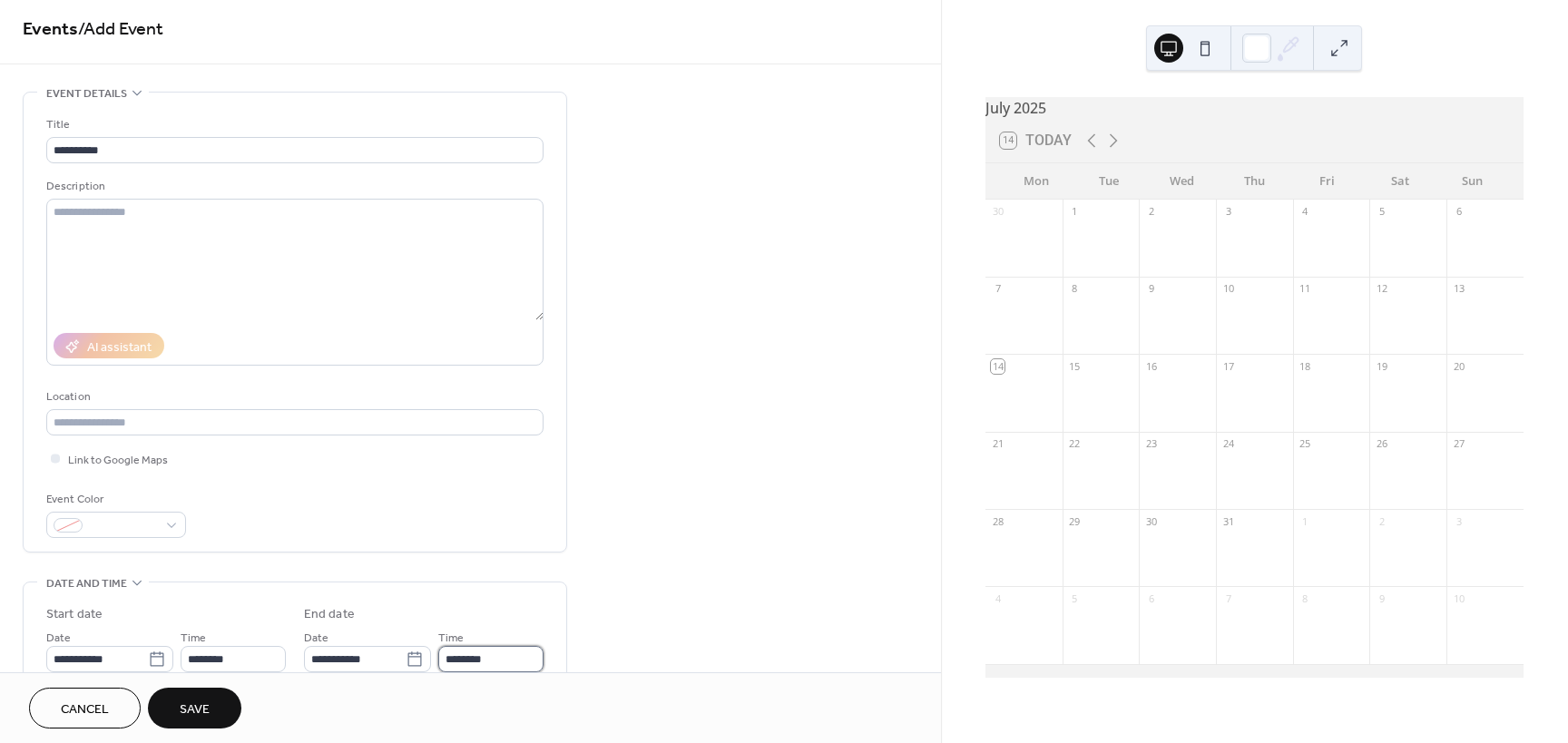 click on "********" at bounding box center [491, 659] 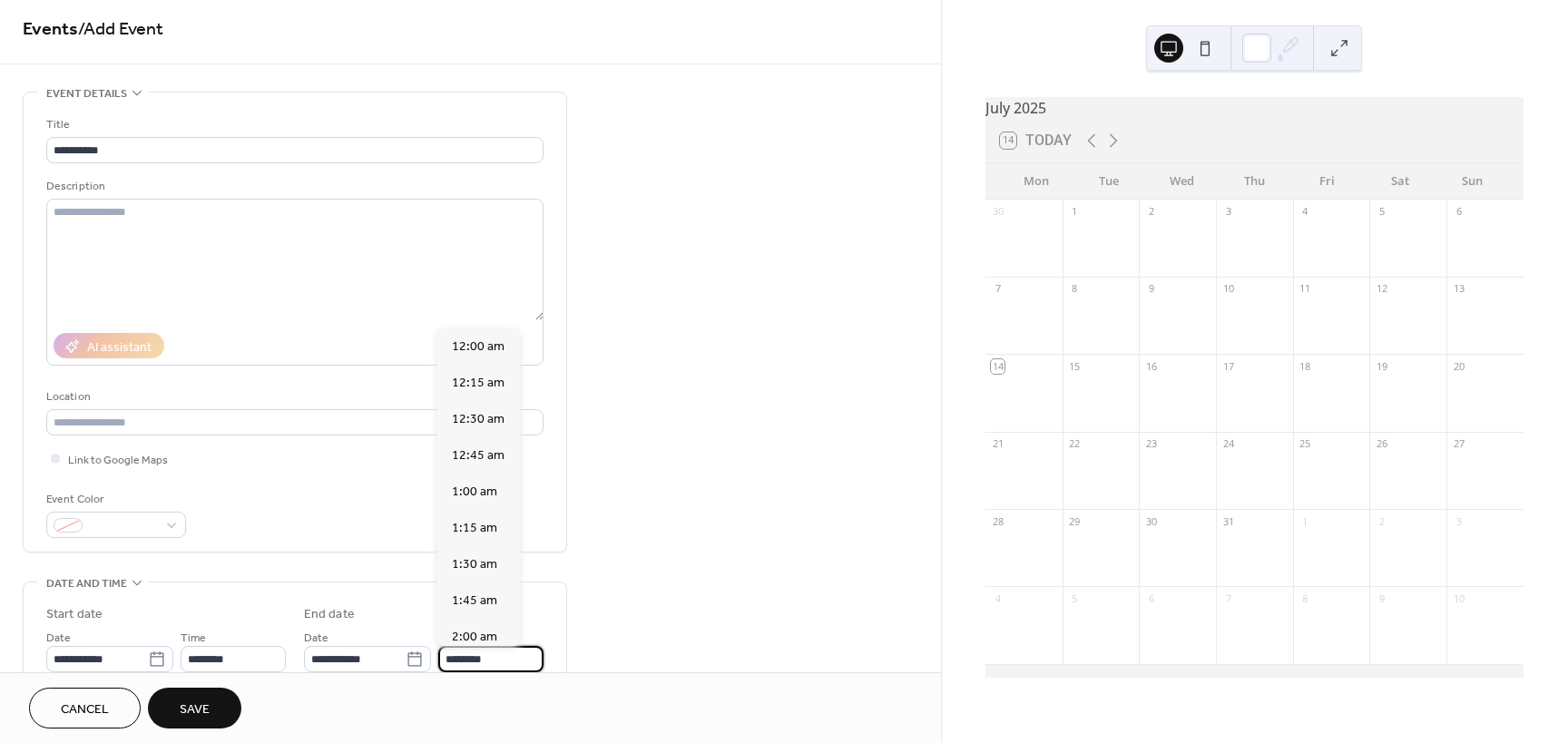 scroll, scrollTop: 1711, scrollLeft: 0, axis: vertical 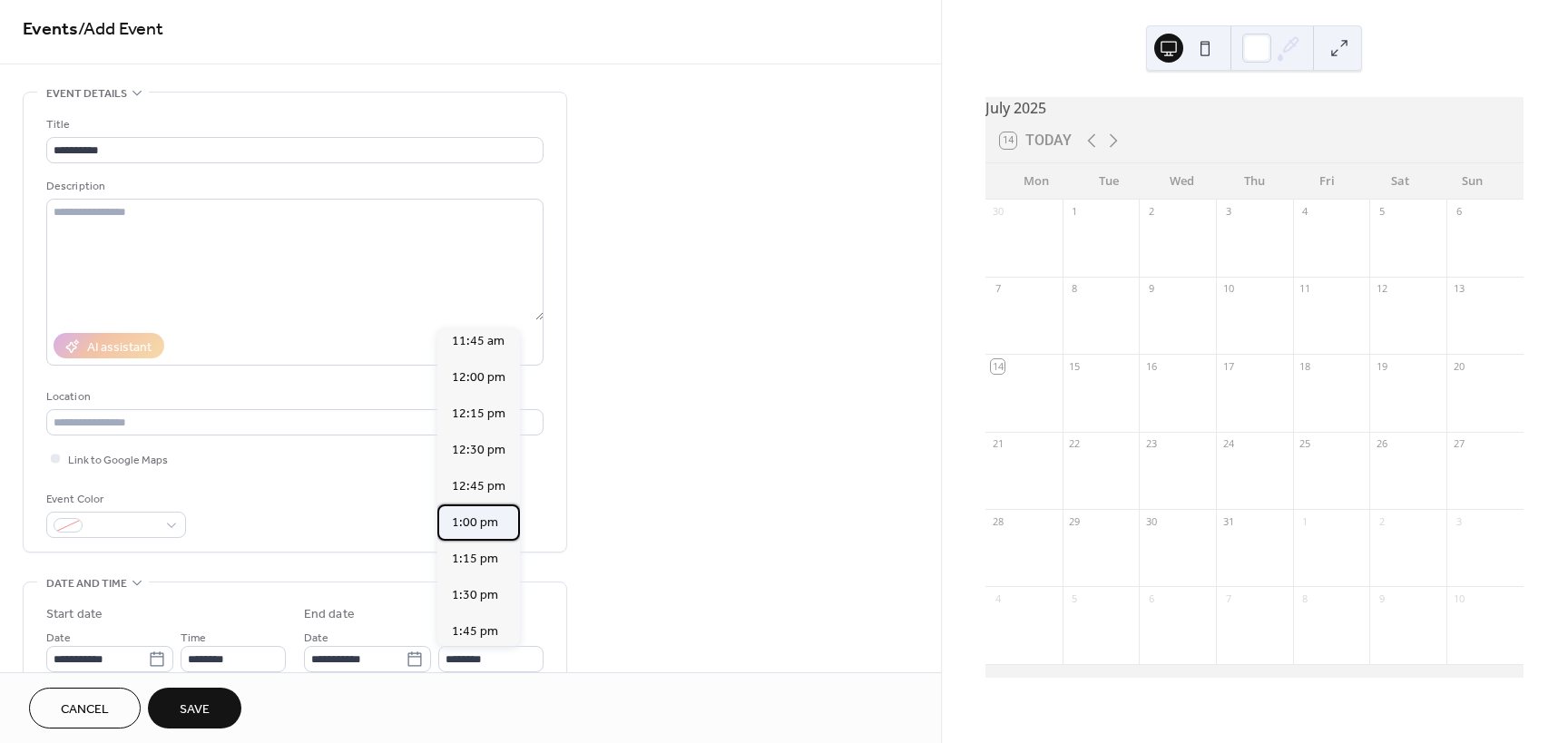 click on "1:00 pm" at bounding box center [475, 523] 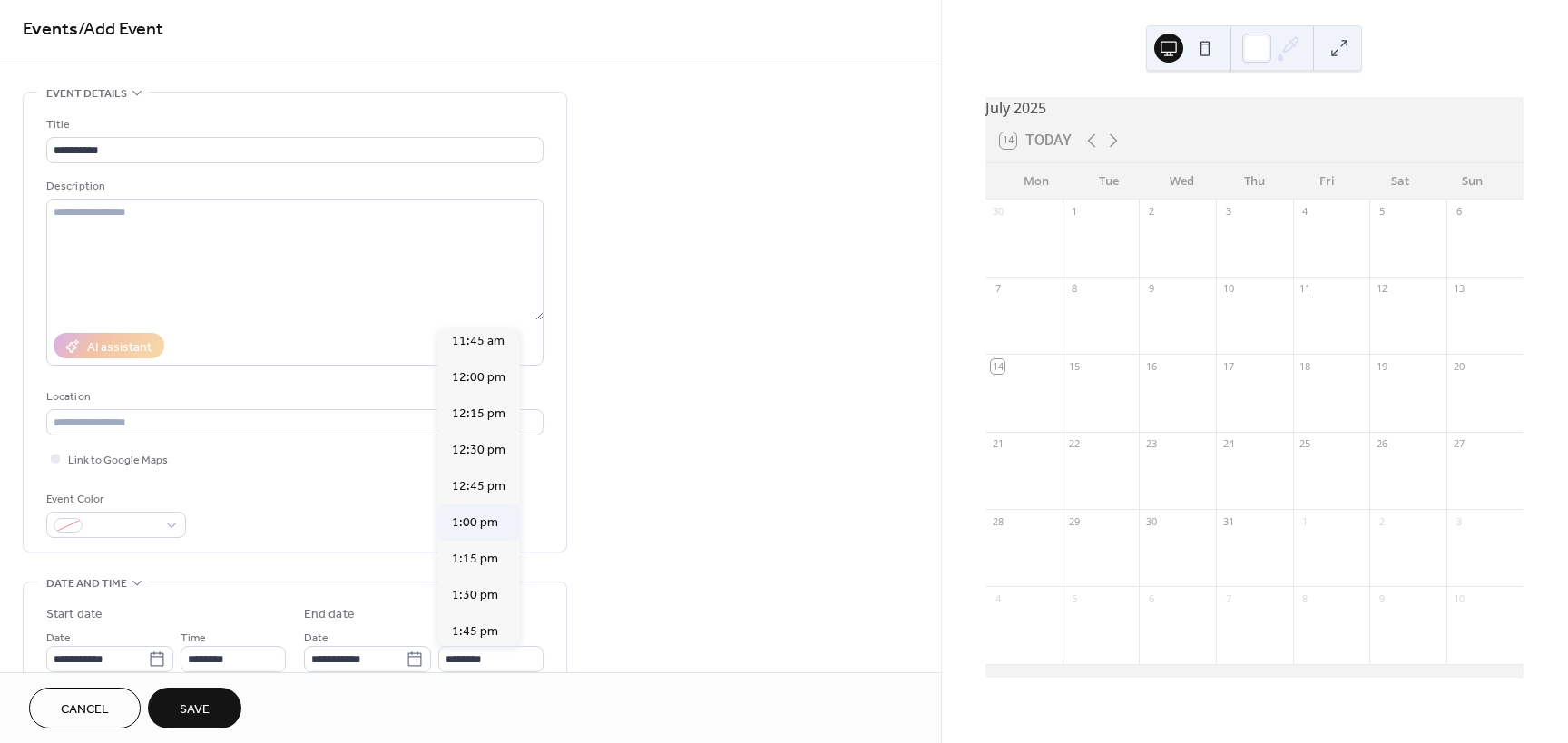 type on "*******" 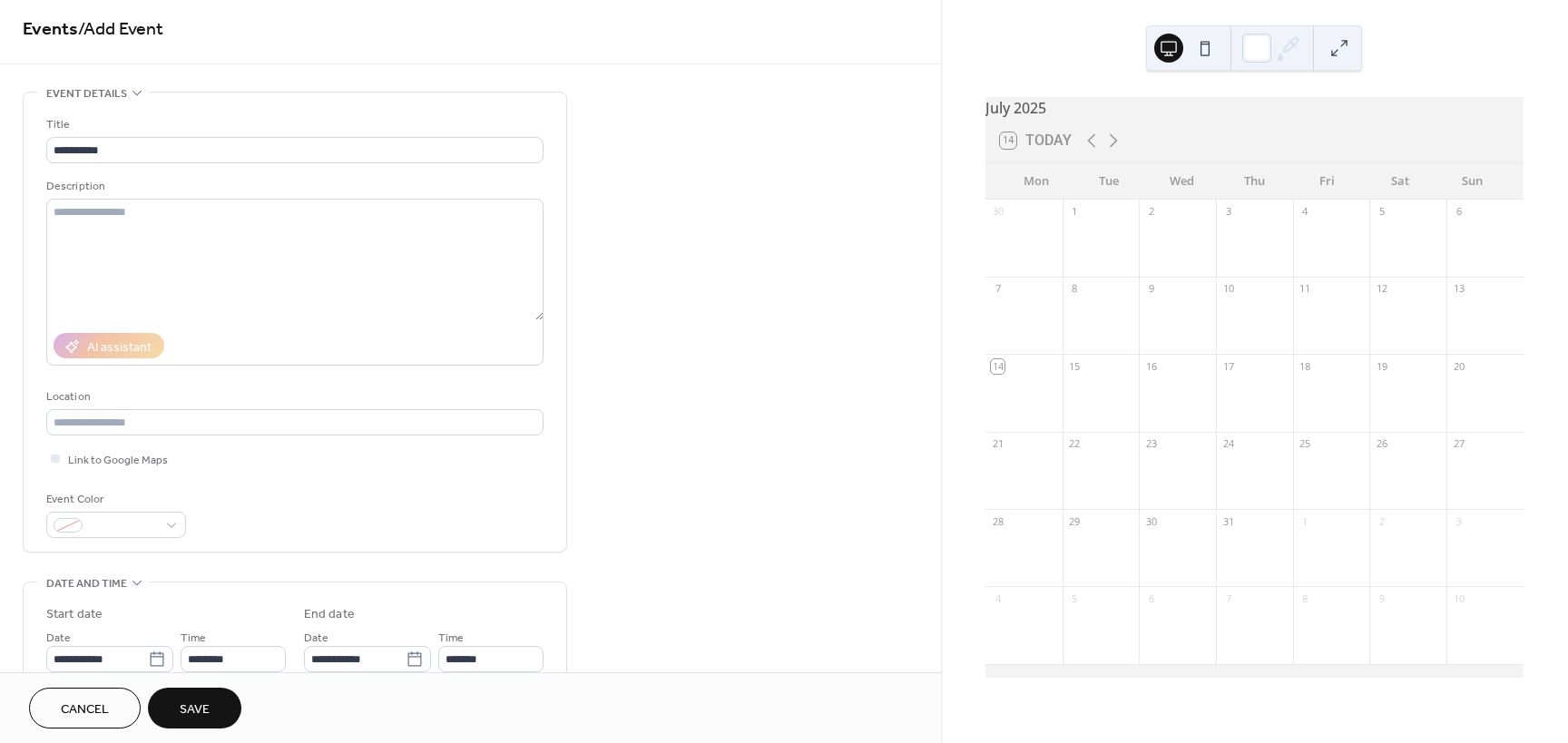 click on "Save" at bounding box center (194, 709) 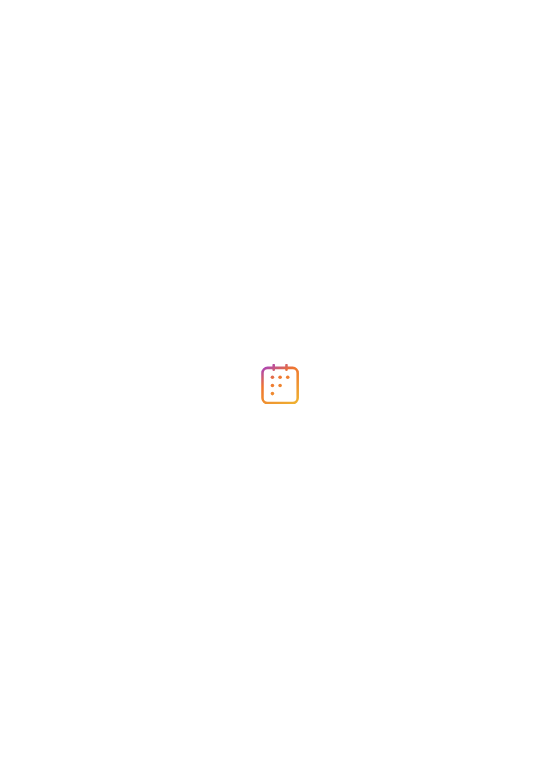scroll, scrollTop: 0, scrollLeft: 0, axis: both 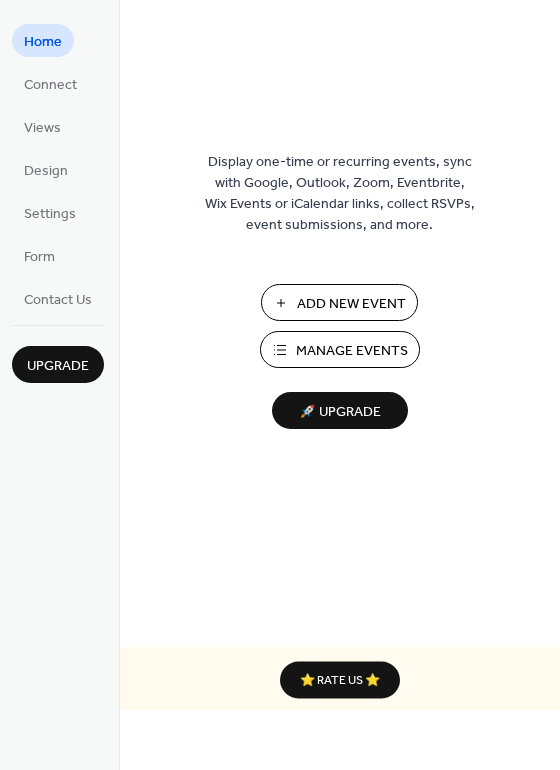 click on "Manage Events" at bounding box center [352, 351] 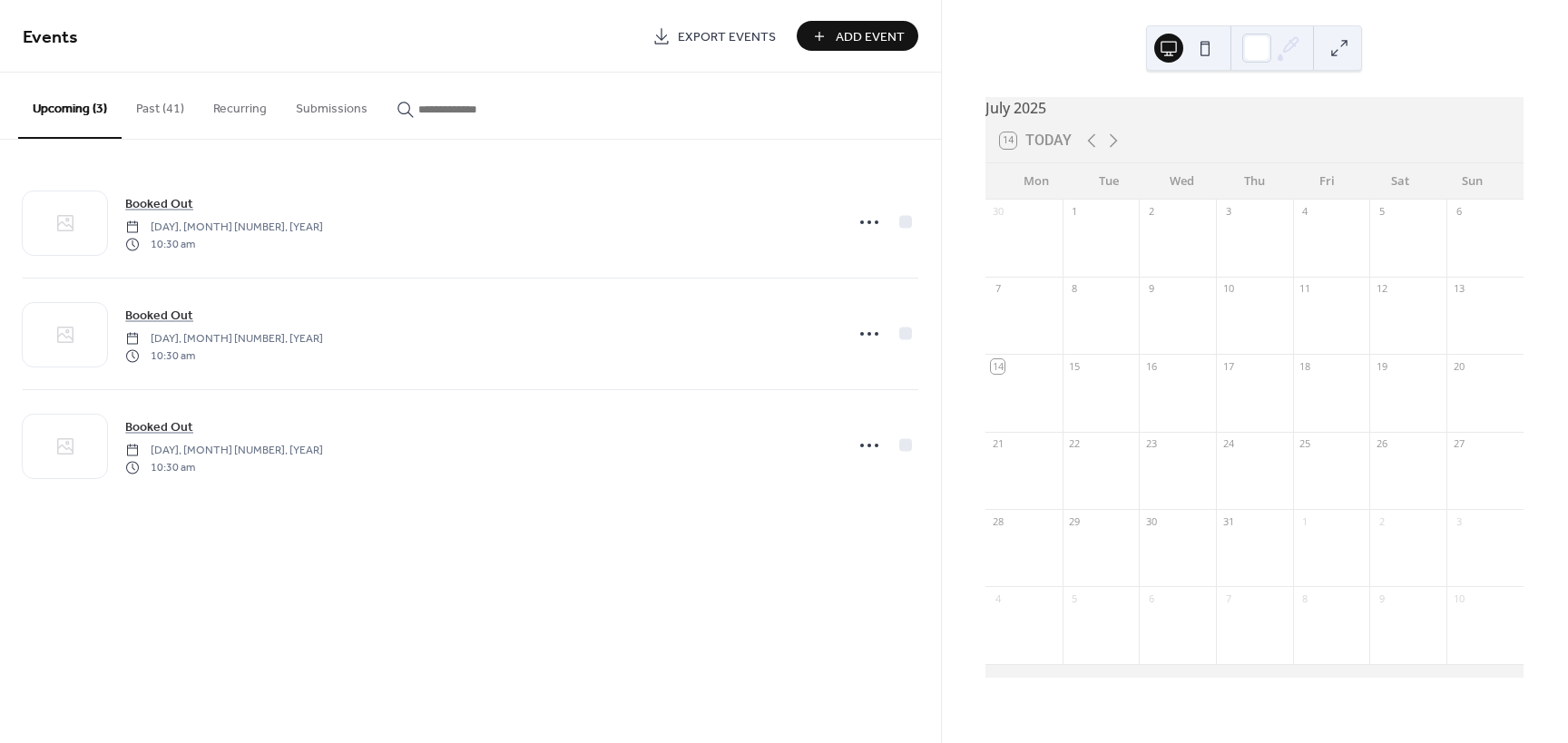 scroll, scrollTop: 0, scrollLeft: 0, axis: both 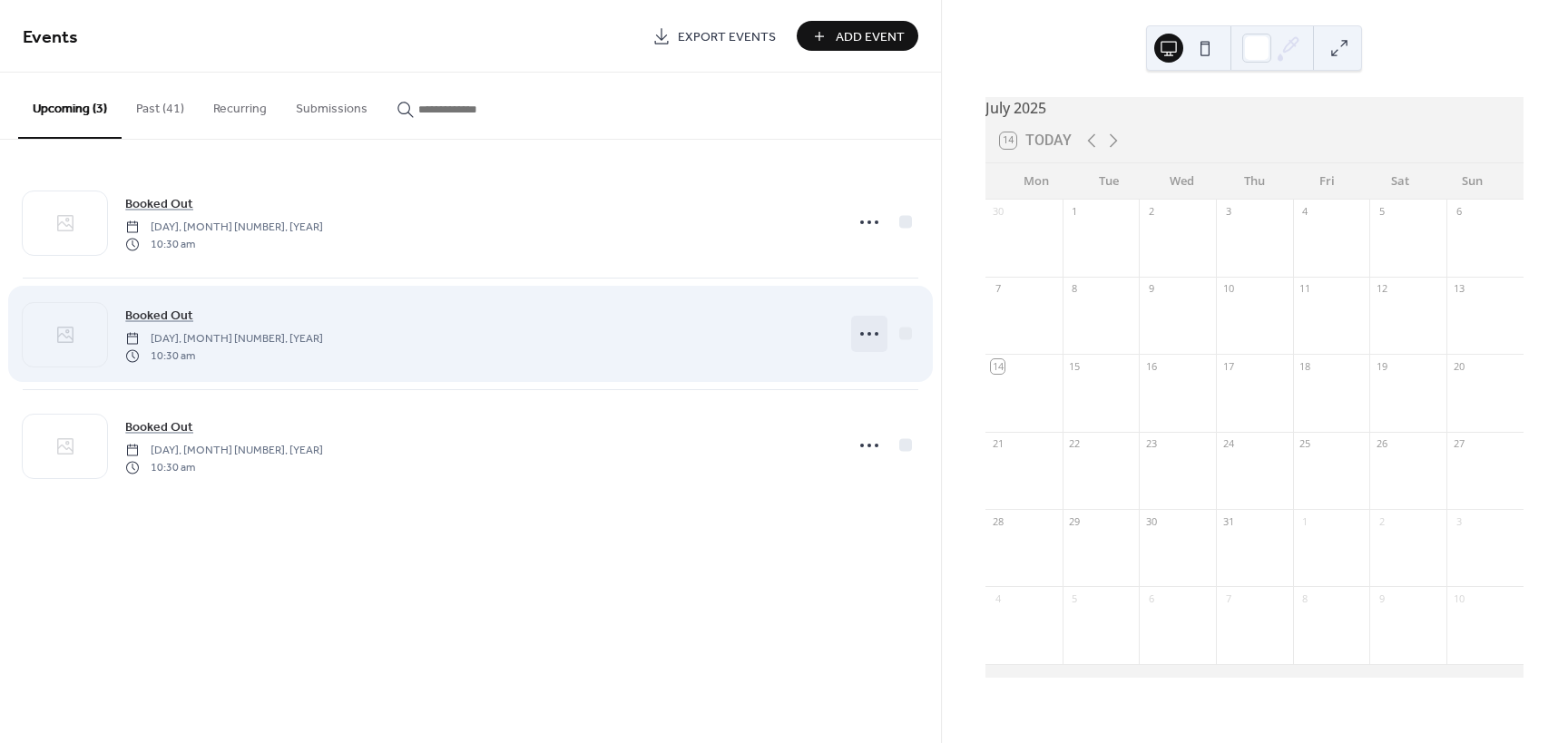 click 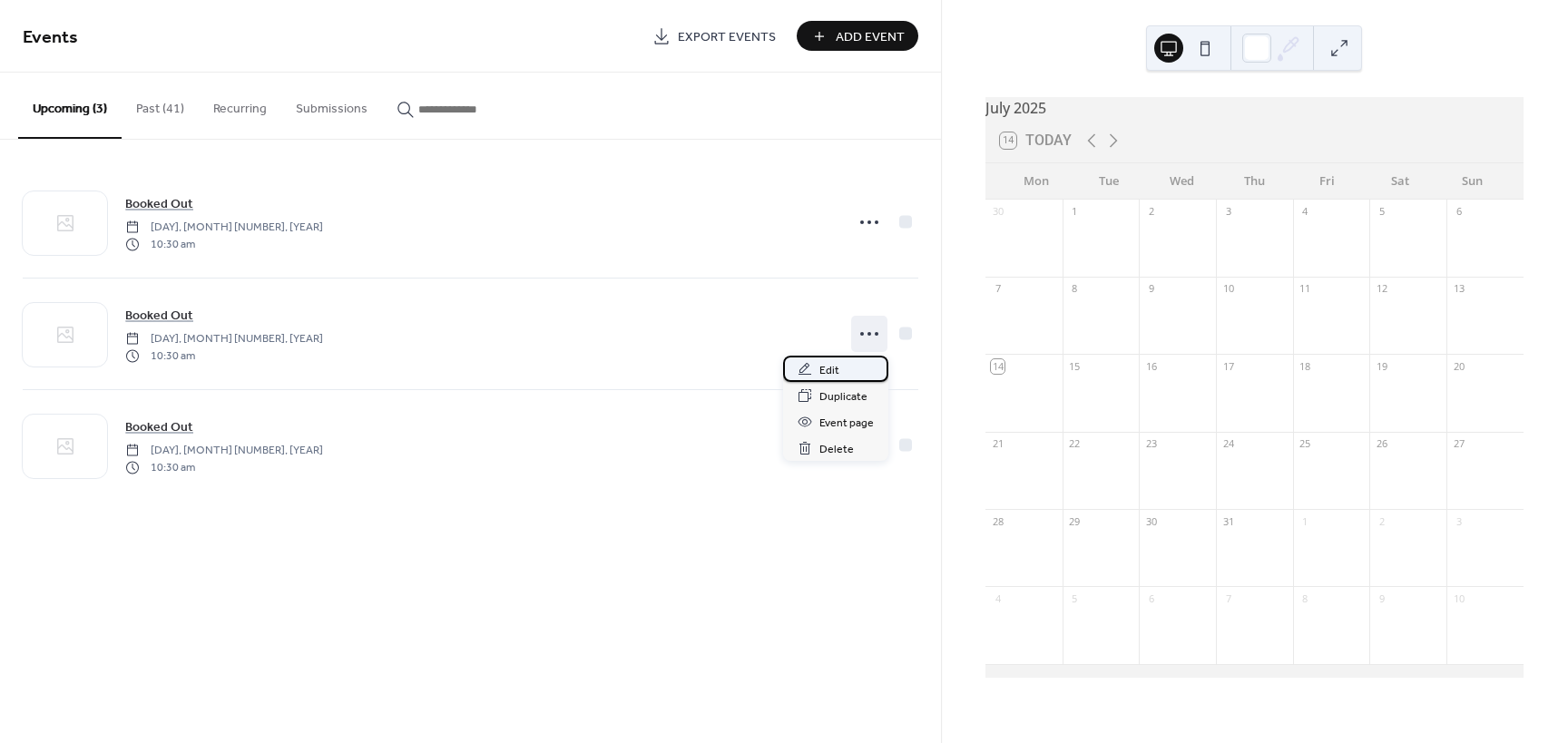 click on "Edit" at bounding box center [829, 370] 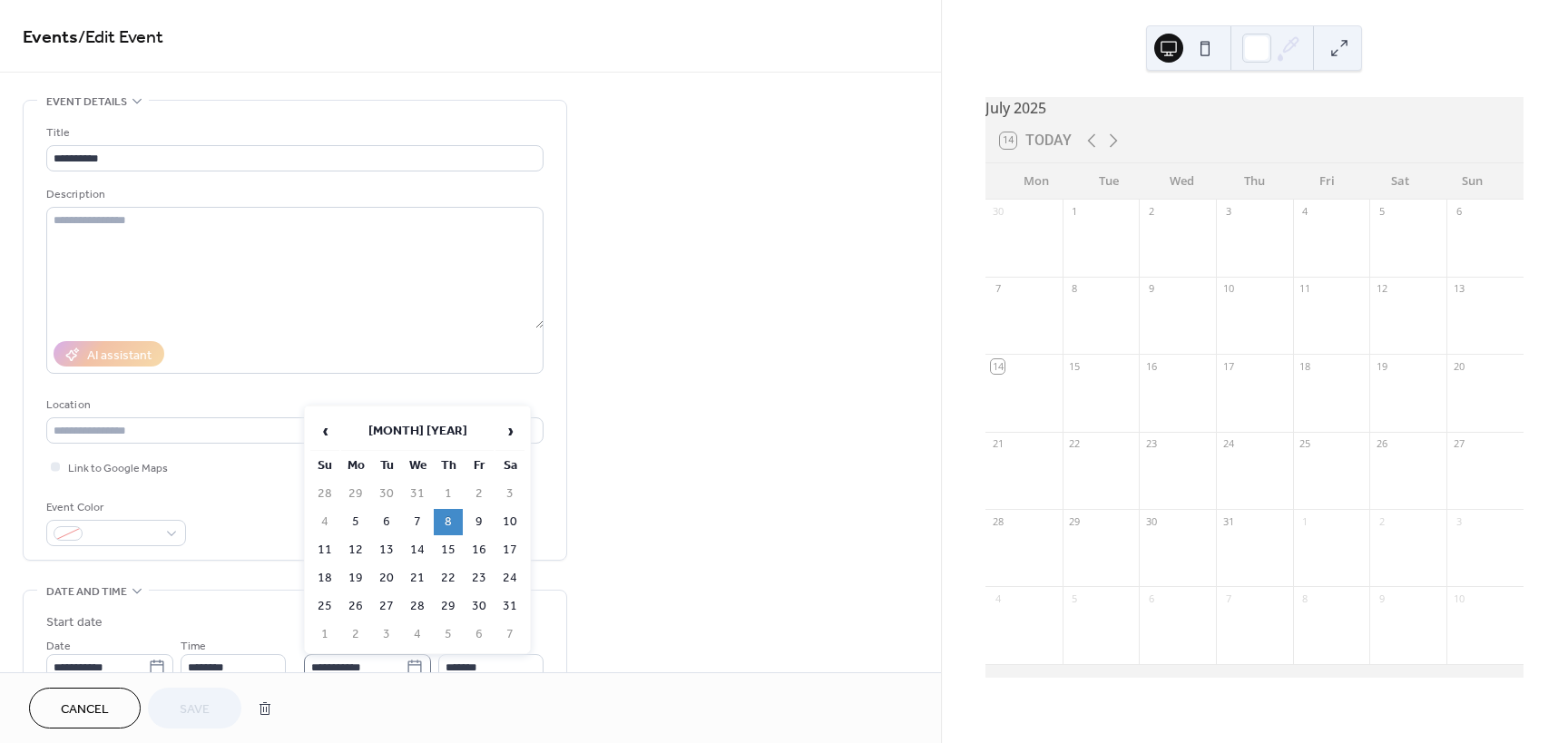 click 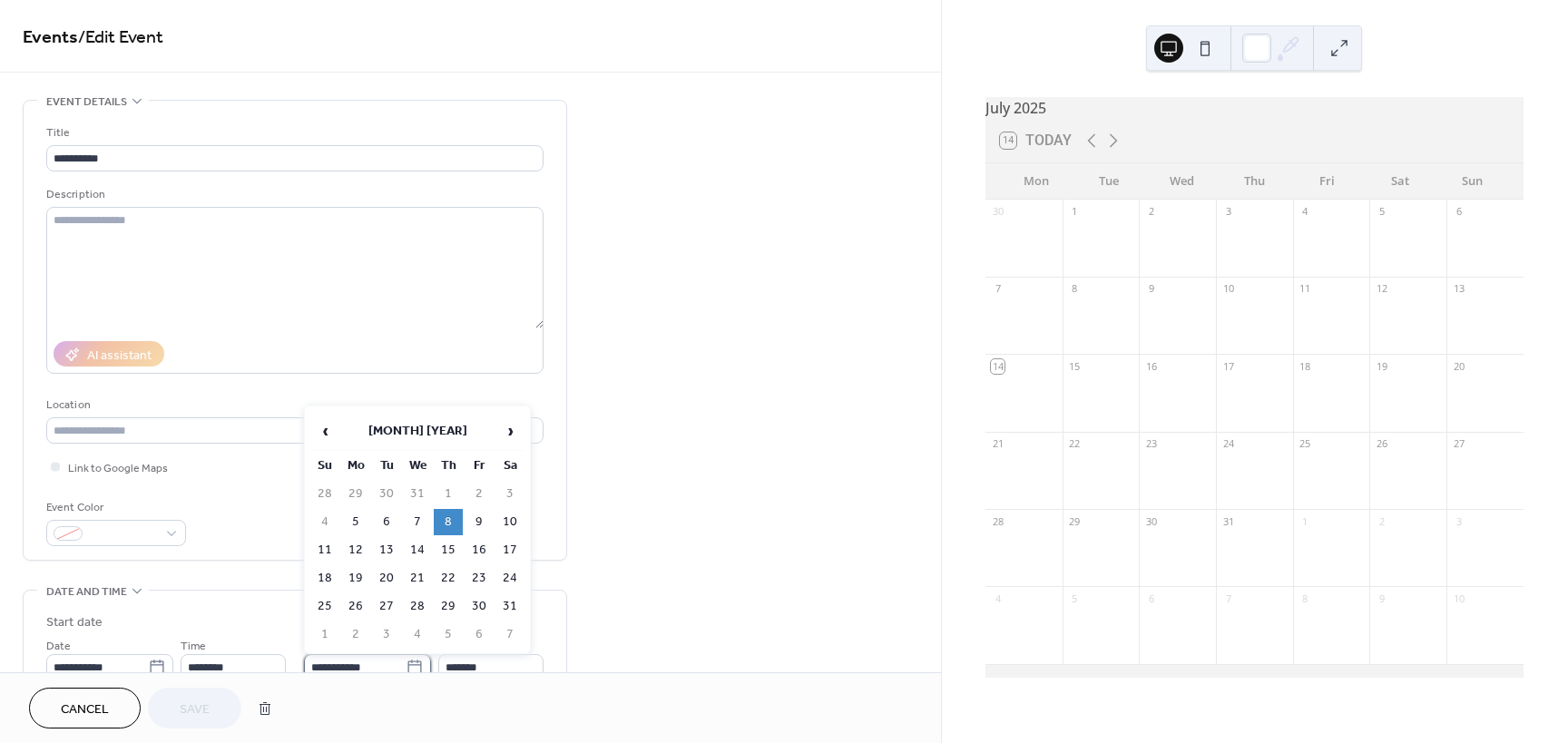 click on "**********" at bounding box center [355, 667] 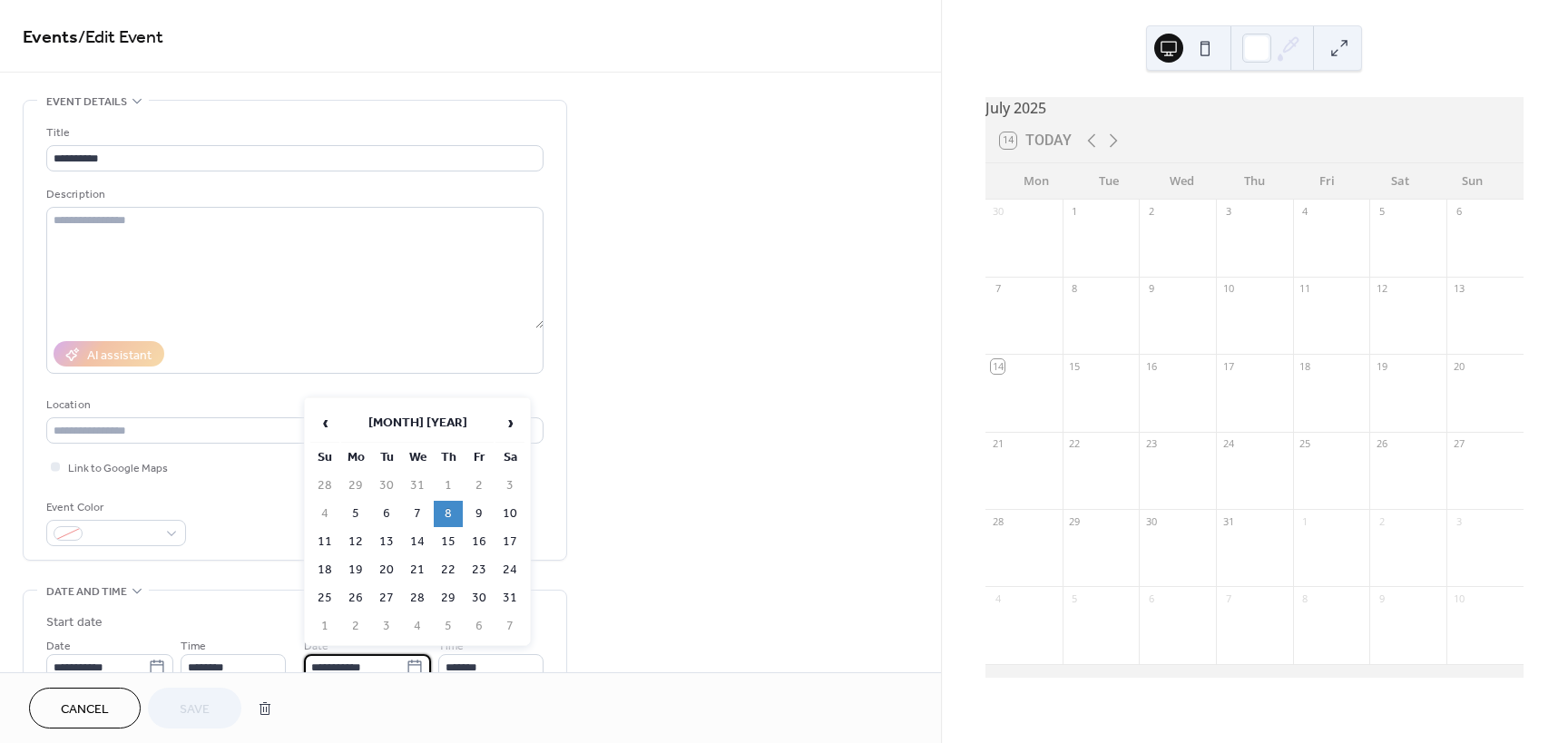 scroll, scrollTop: 8, scrollLeft: 0, axis: vertical 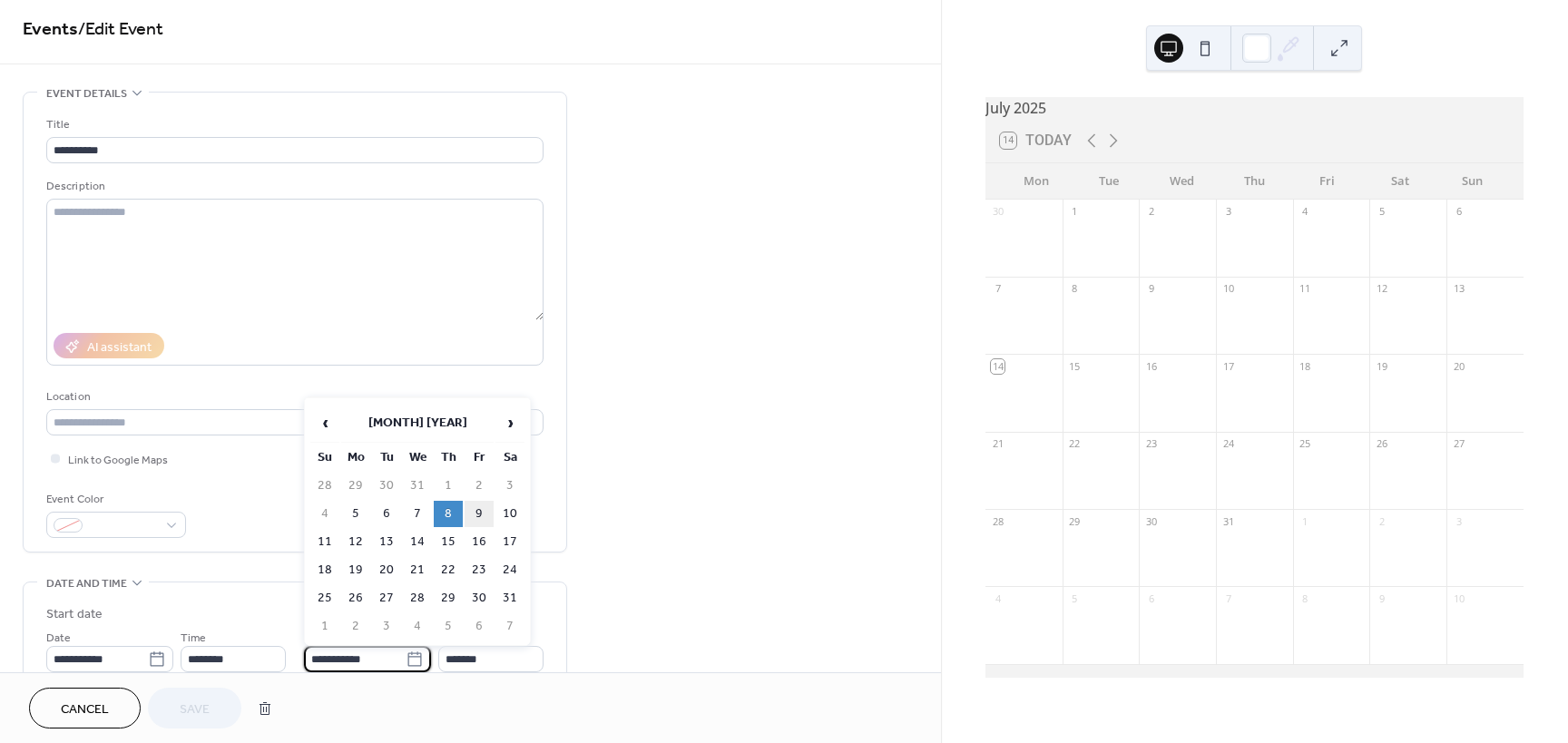 click on "9" at bounding box center [479, 513] 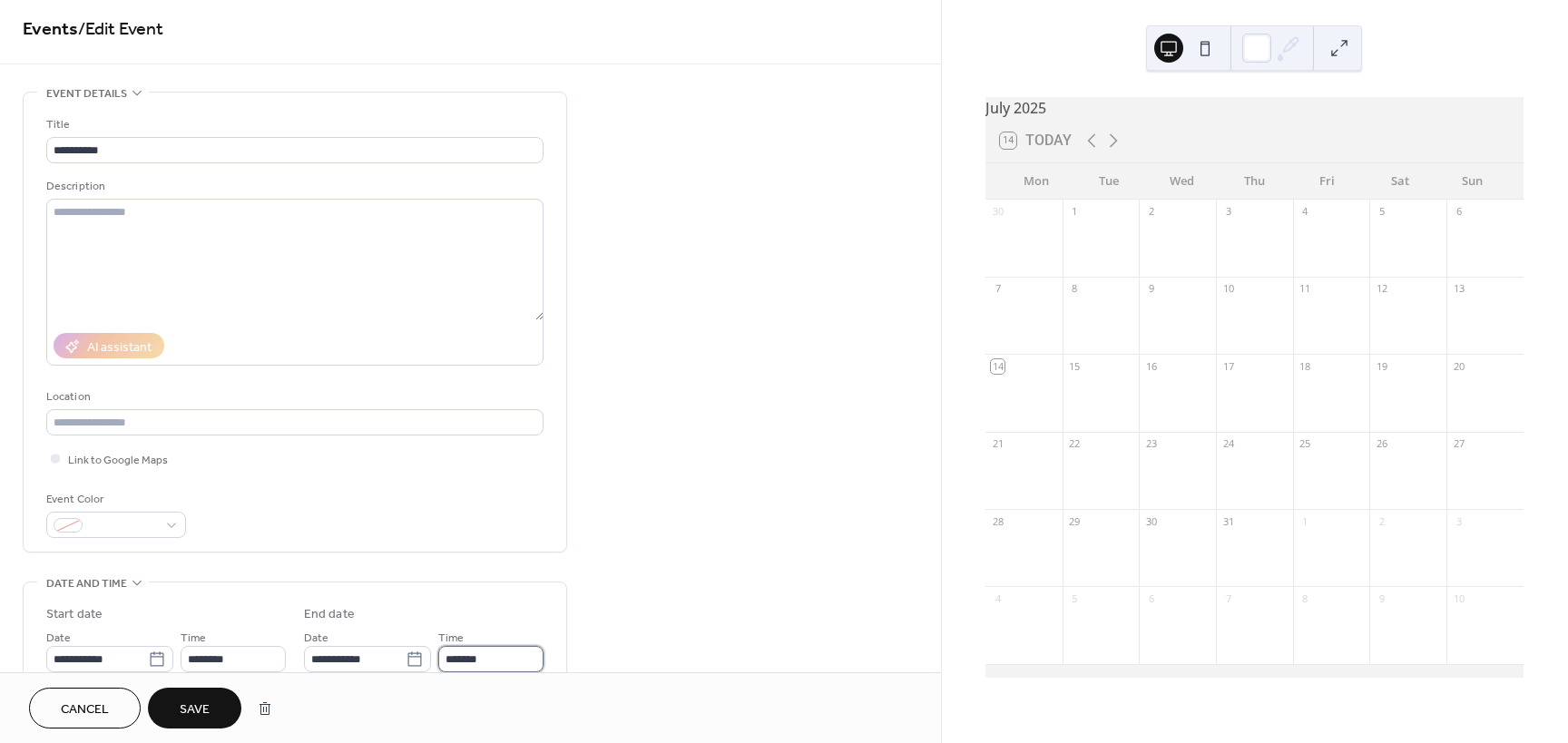 click on "*******" at bounding box center [491, 659] 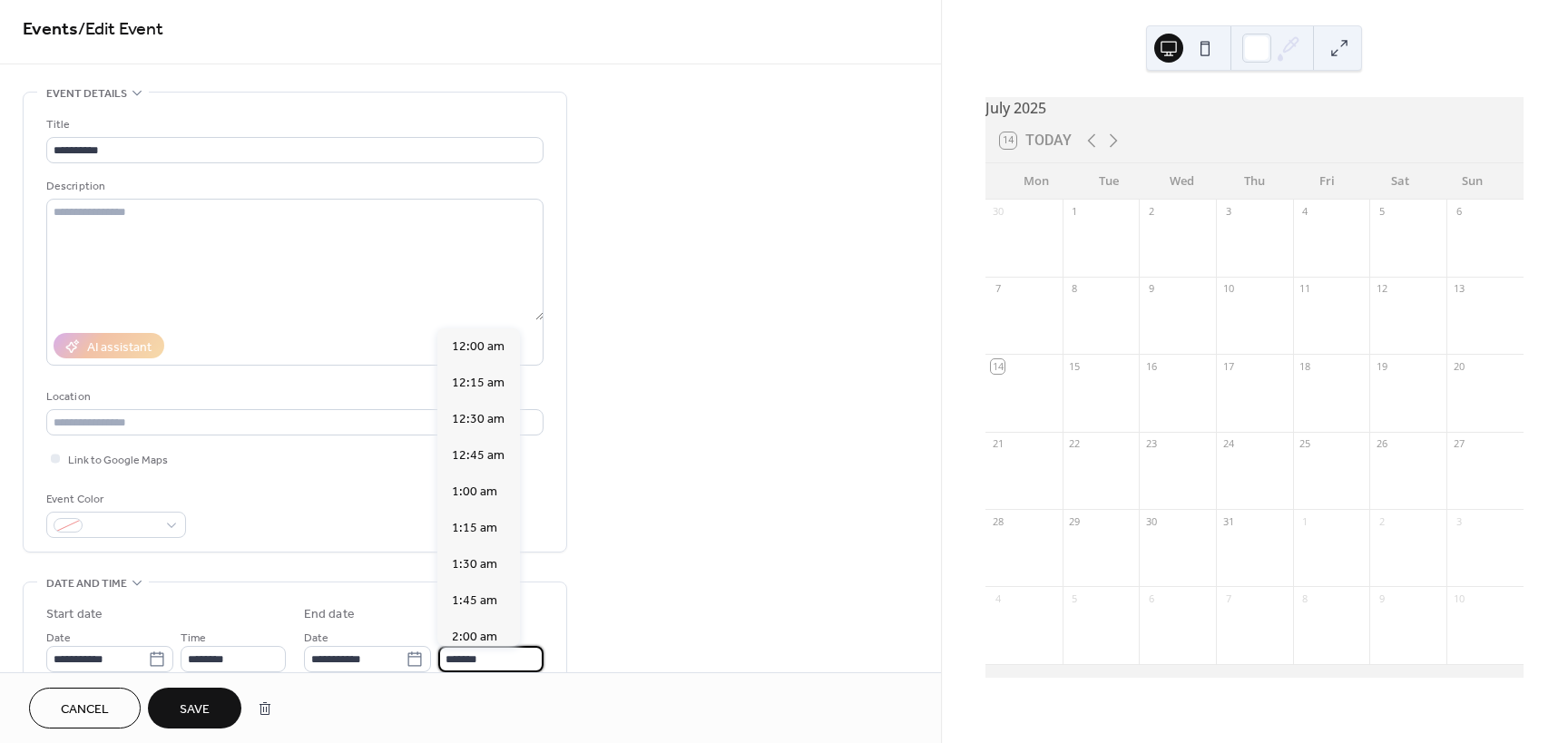 scroll, scrollTop: 1934, scrollLeft: 0, axis: vertical 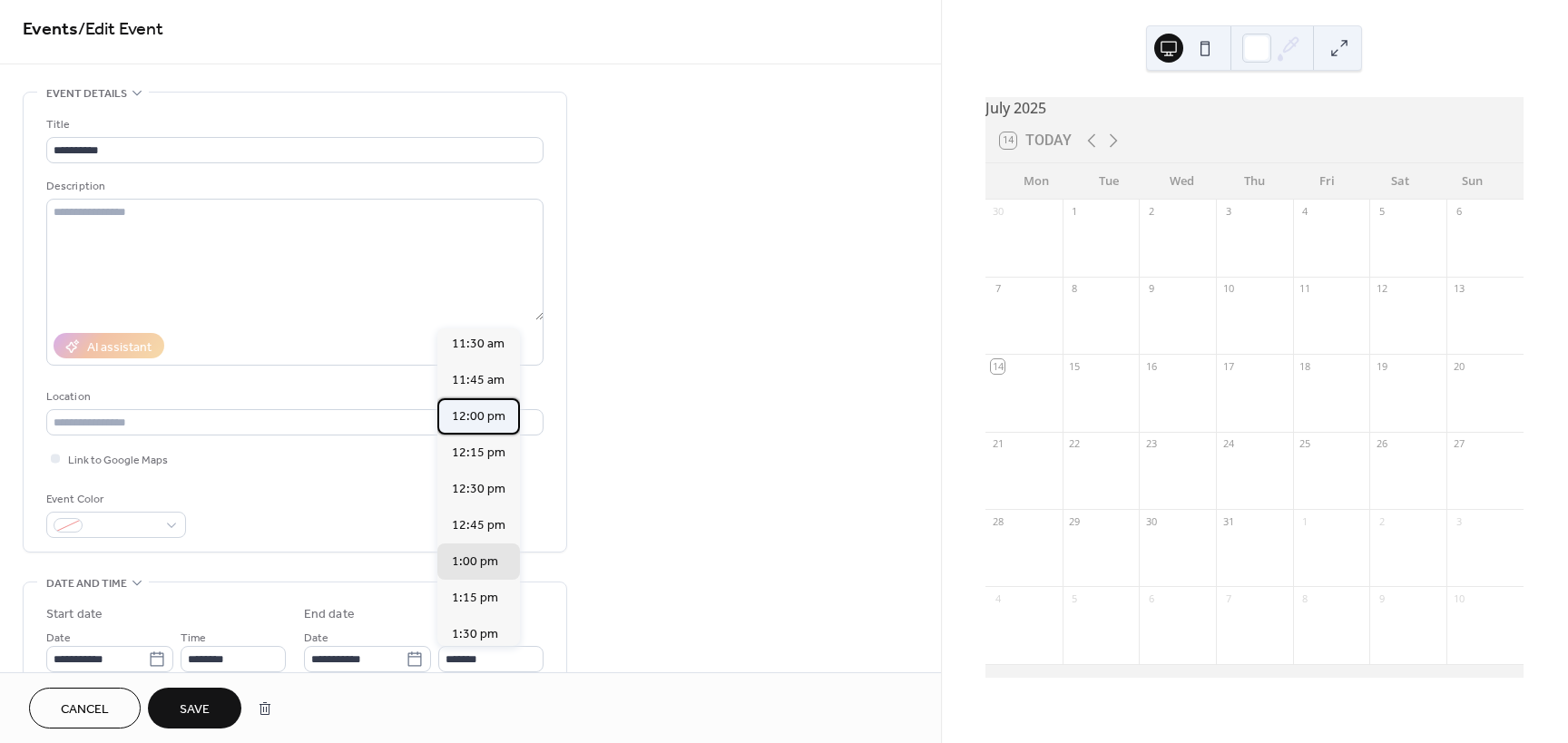 click on "12:00 pm" at bounding box center [478, 416] 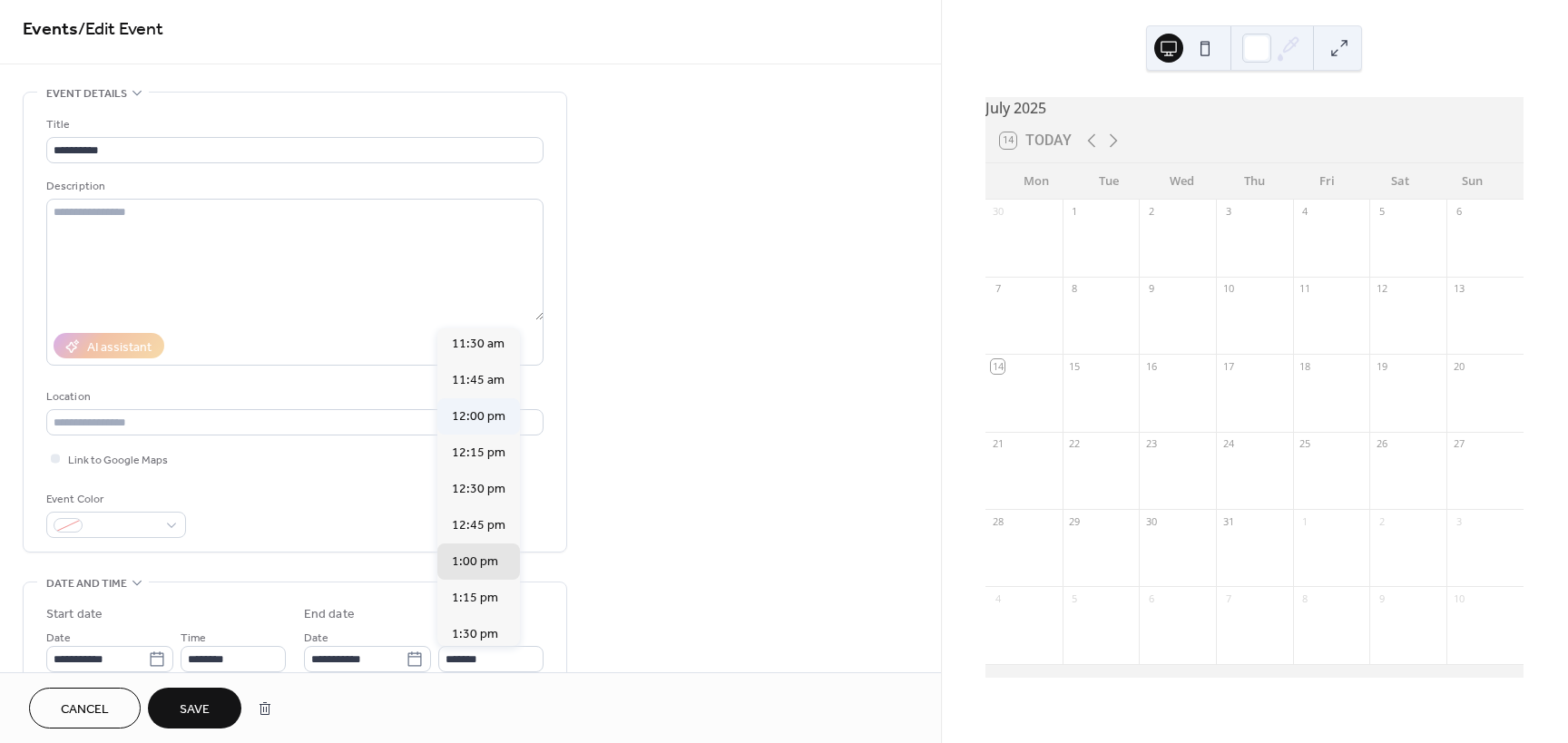 type on "********" 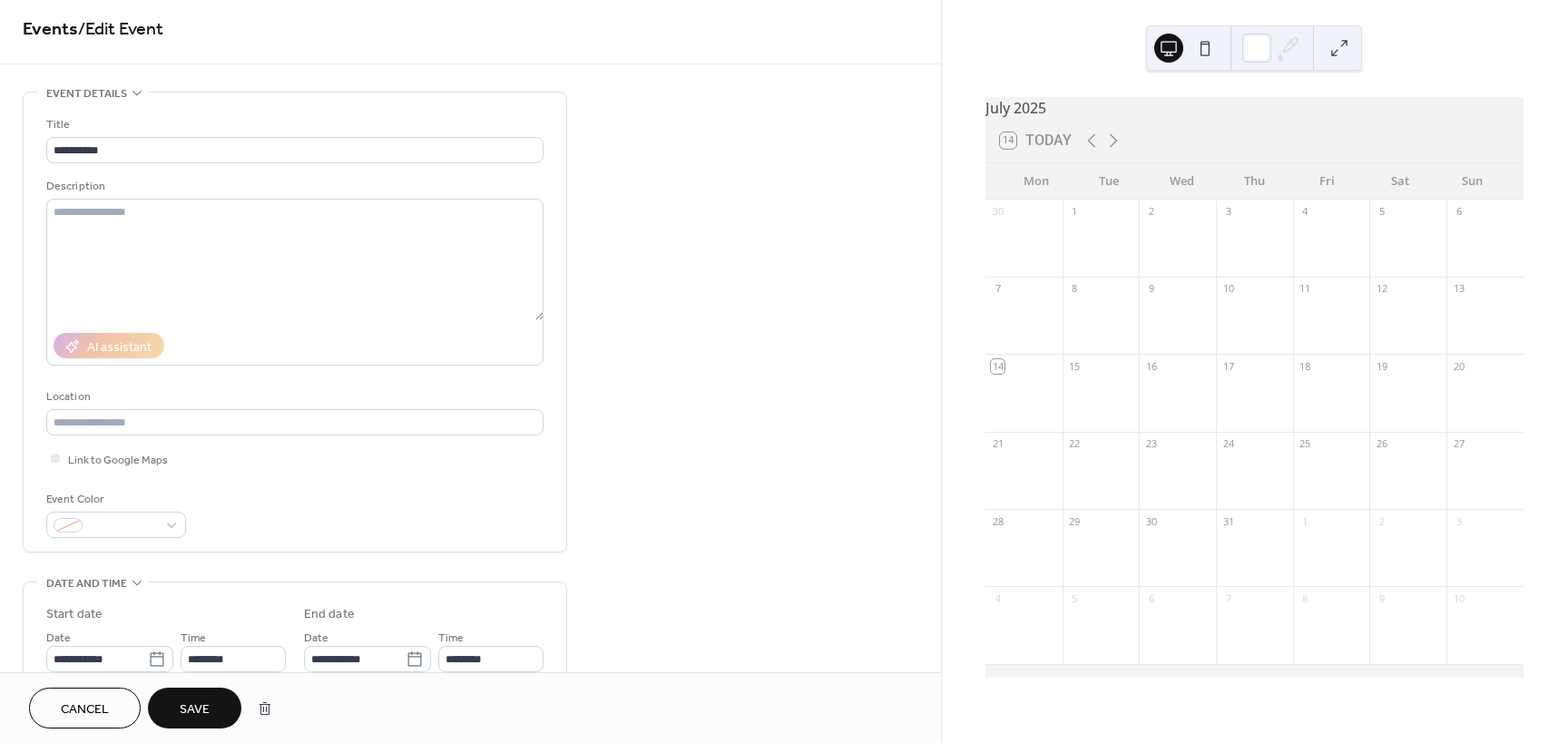 click on "Save" at bounding box center [194, 709] 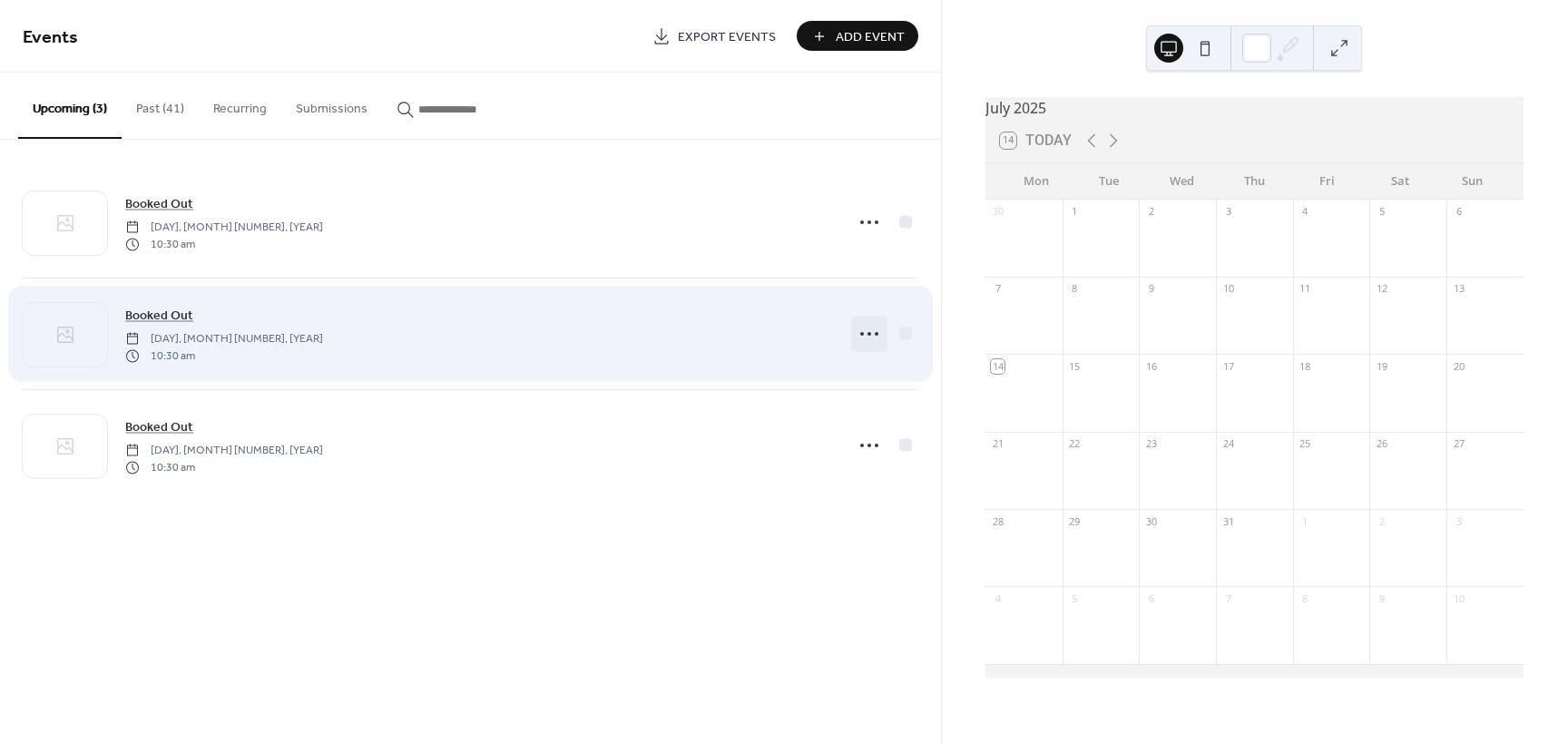 click 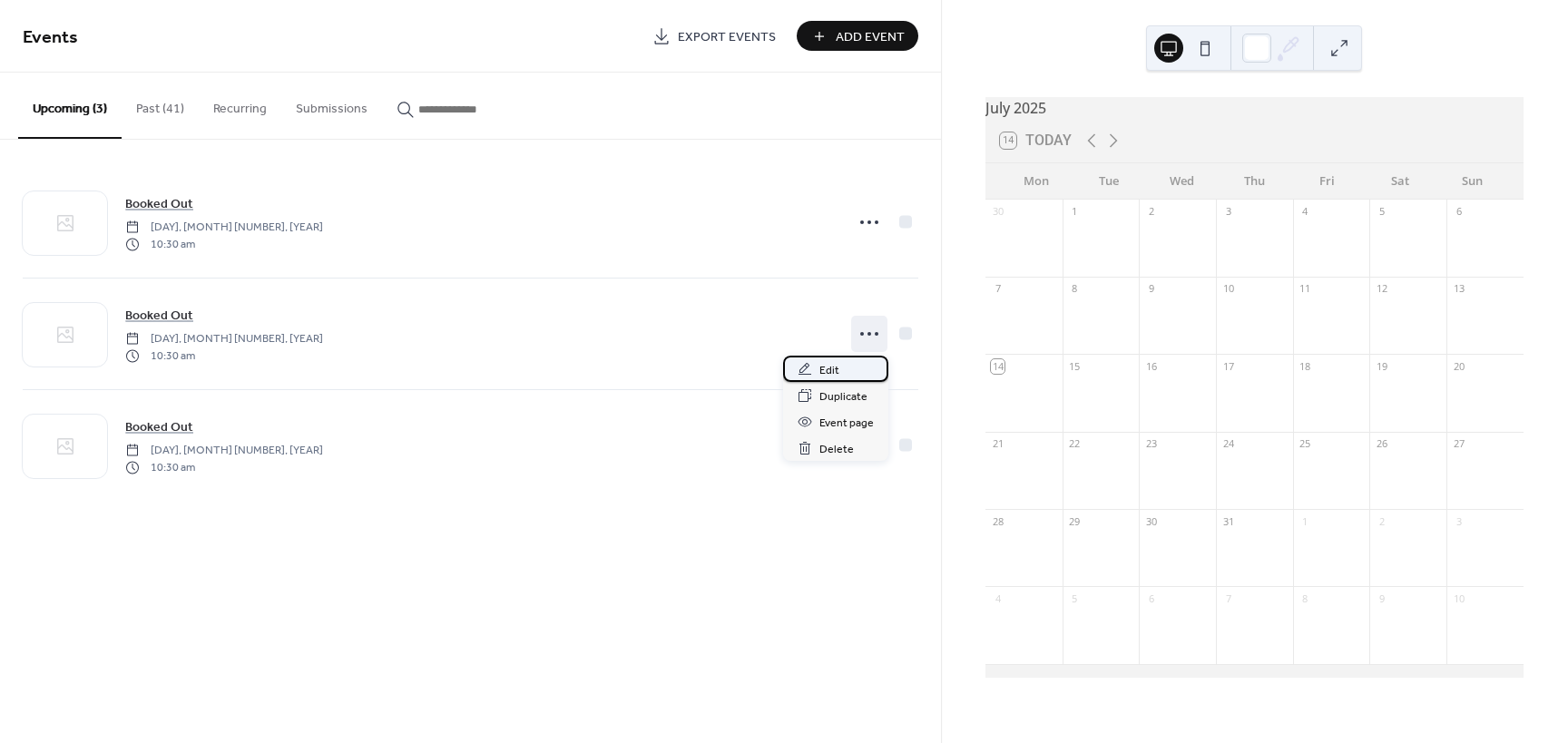 click on "Edit" at bounding box center (829, 370) 